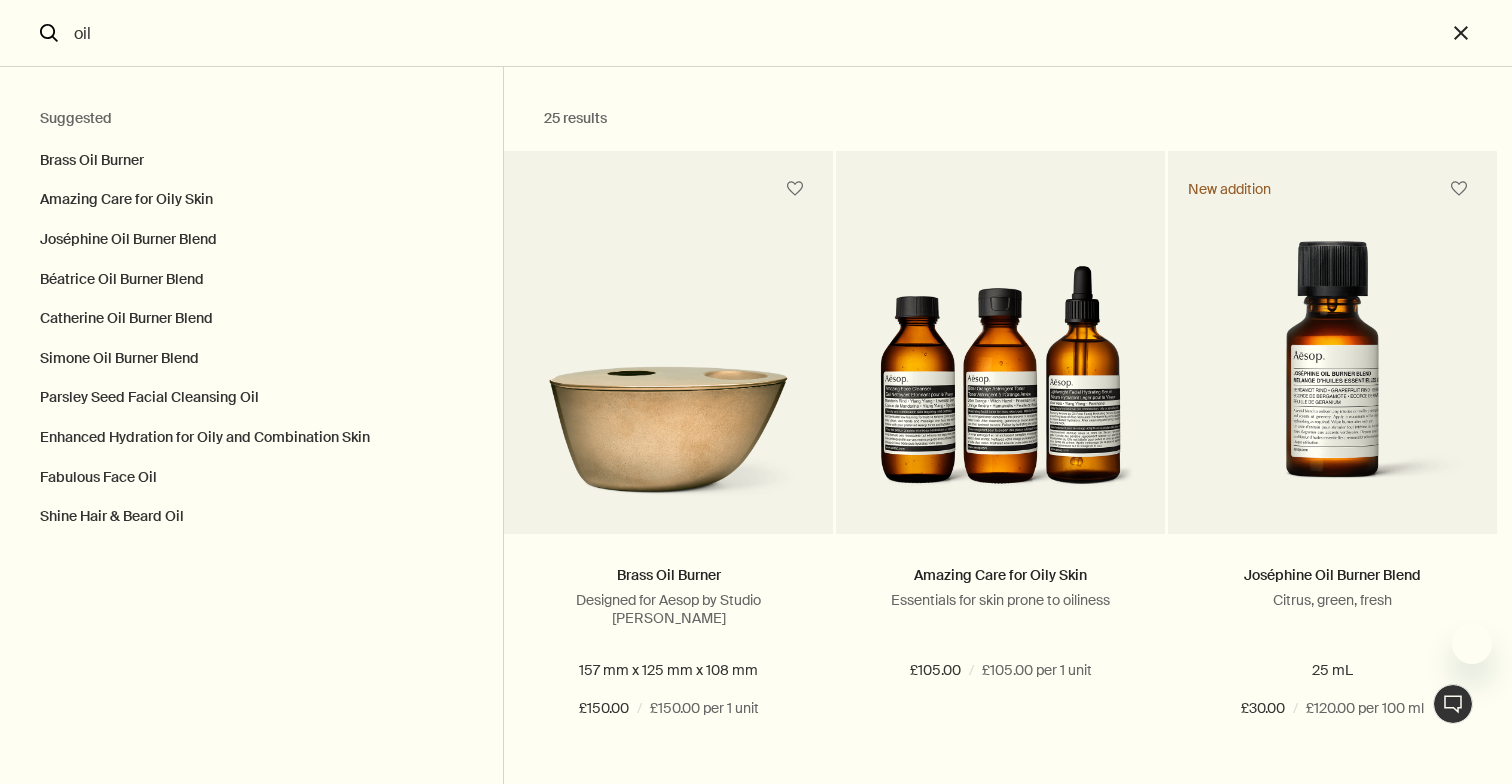 scroll, scrollTop: 0, scrollLeft: 0, axis: both 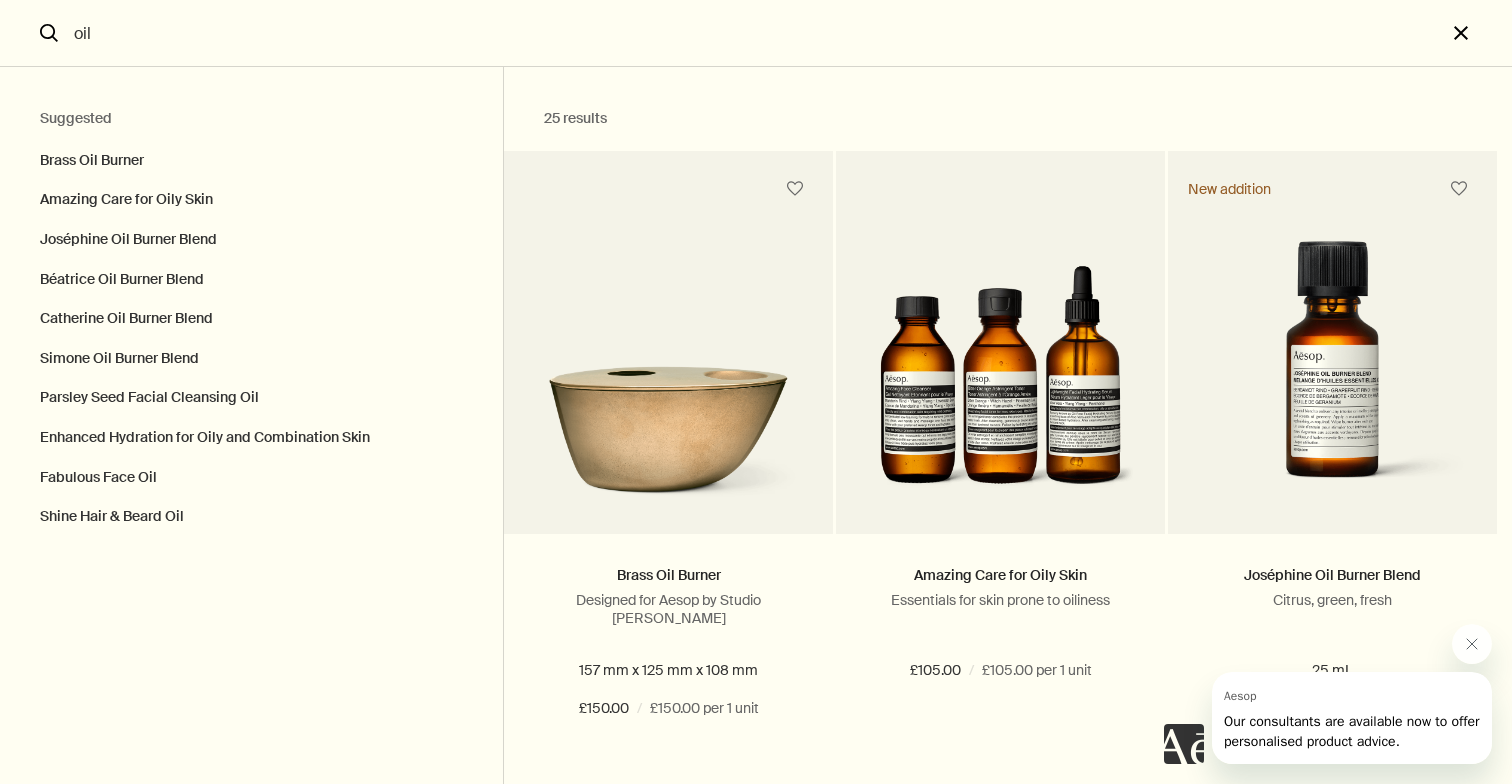 click on "close" at bounding box center (1479, 33) 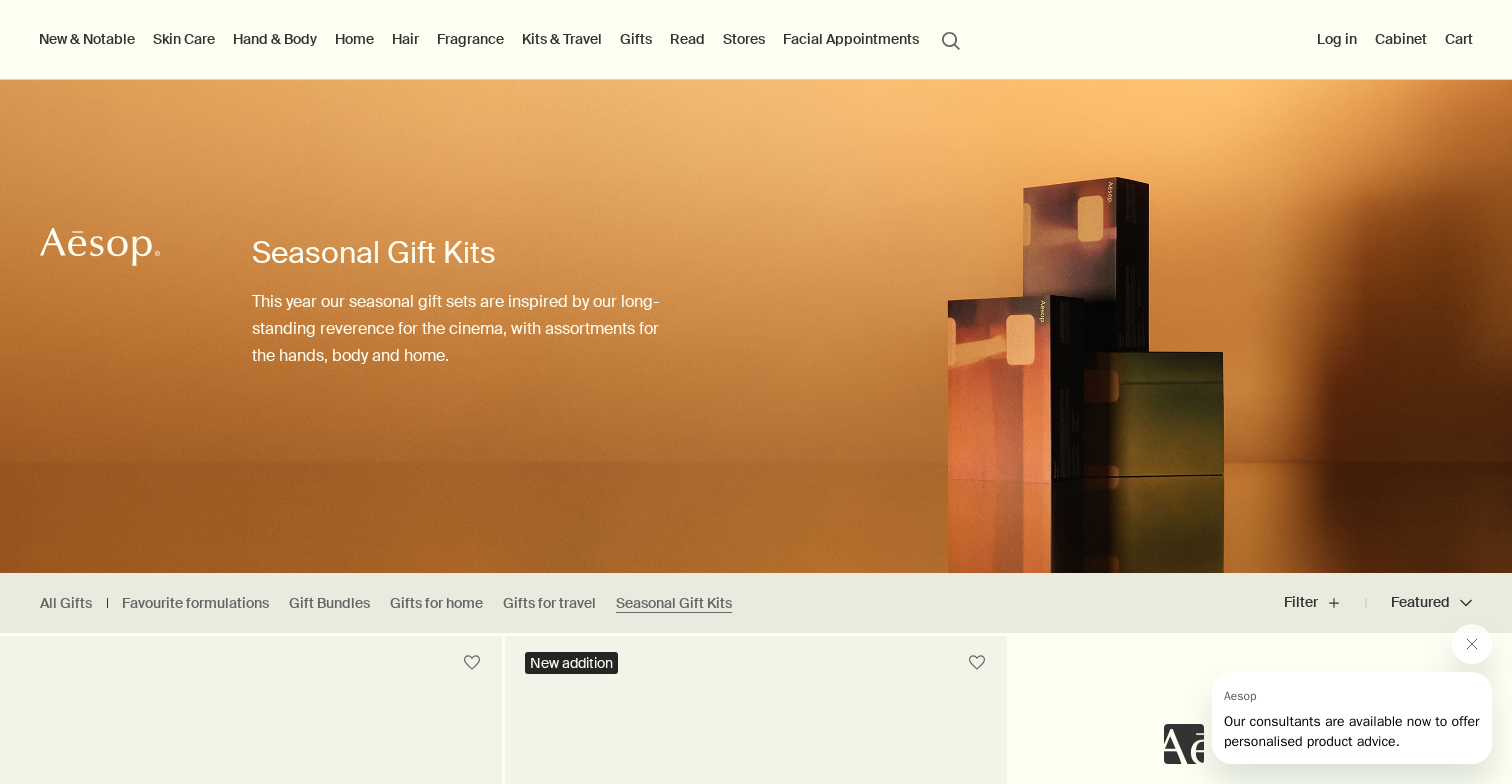 type 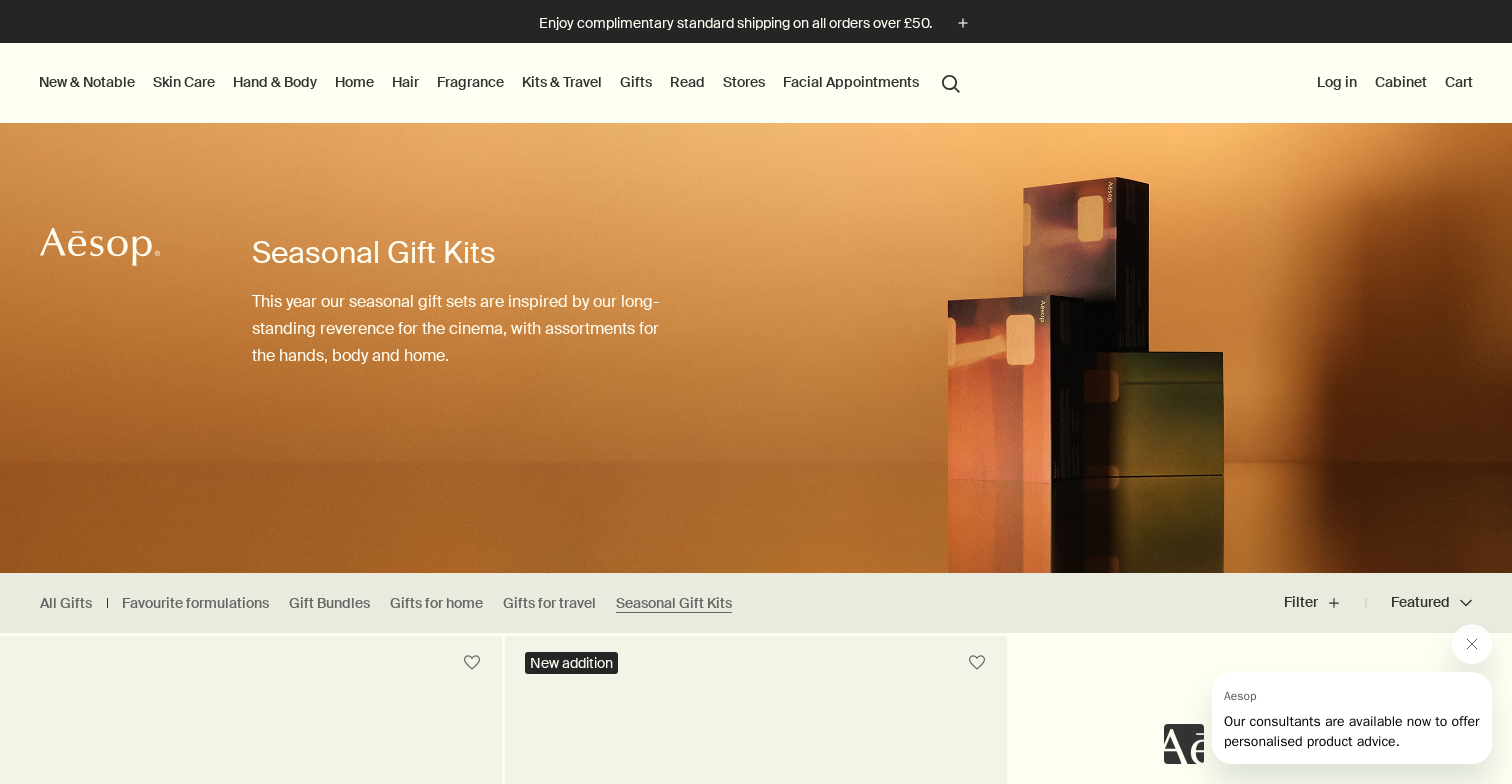 click on "search Search" at bounding box center [951, 82] 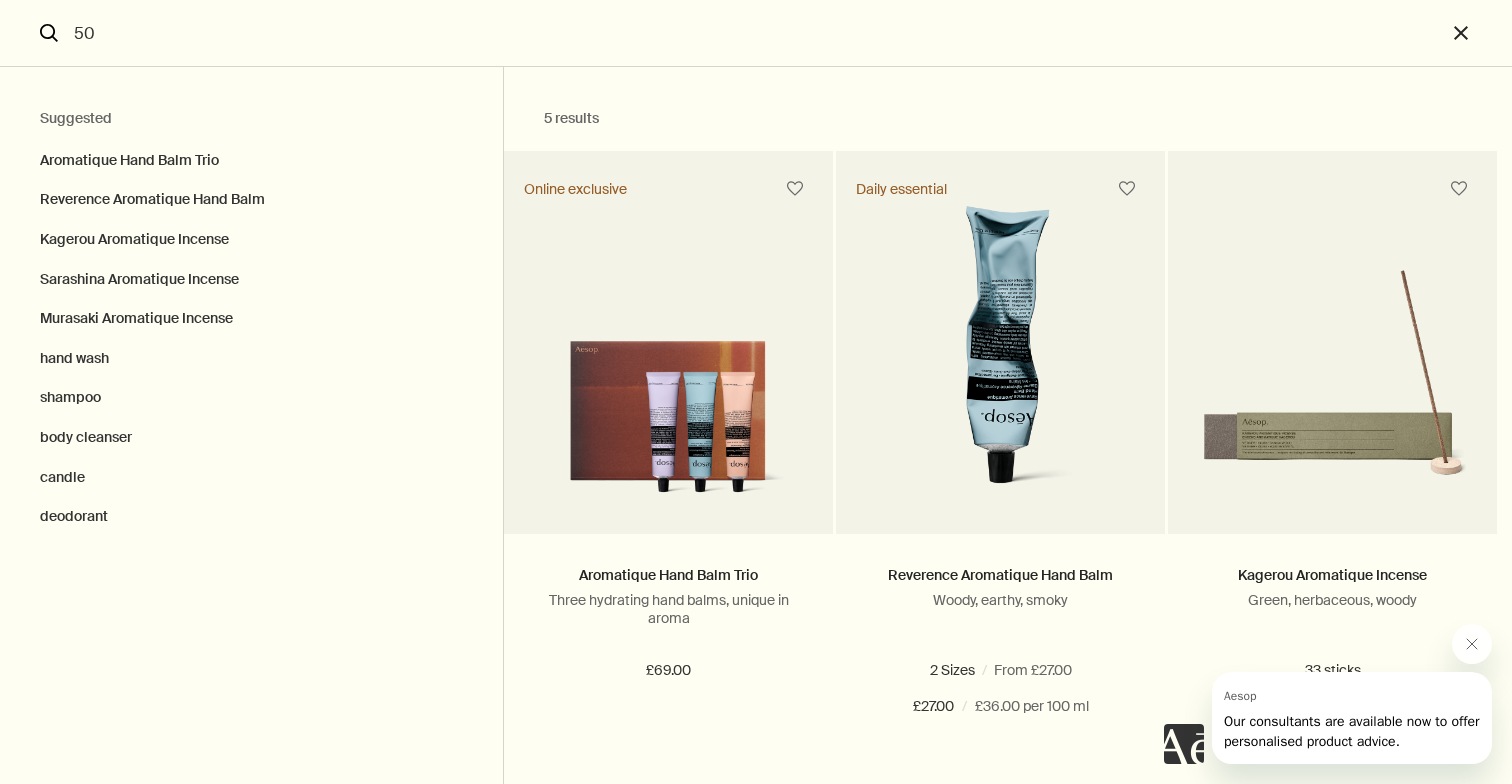 type on "5" 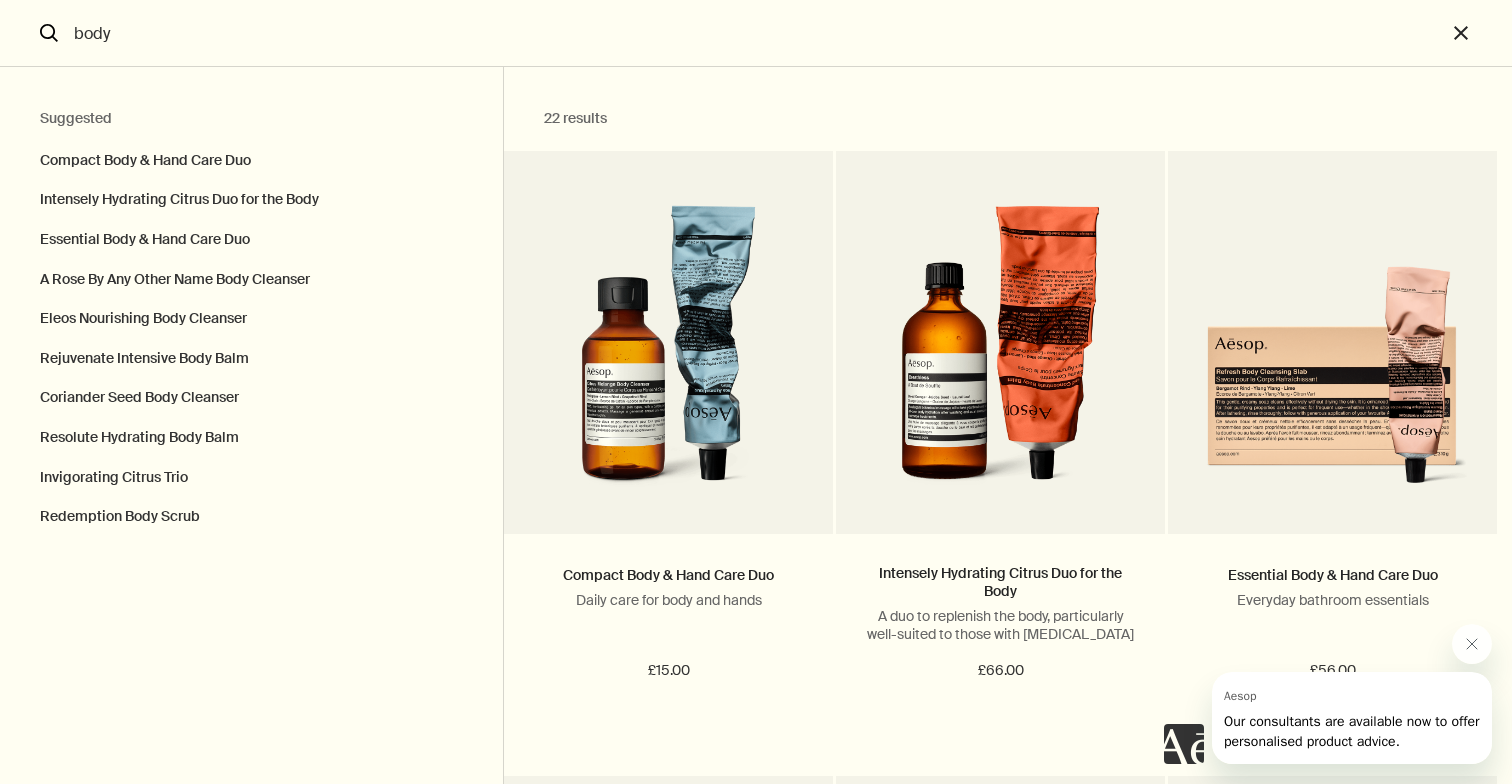 type on "body" 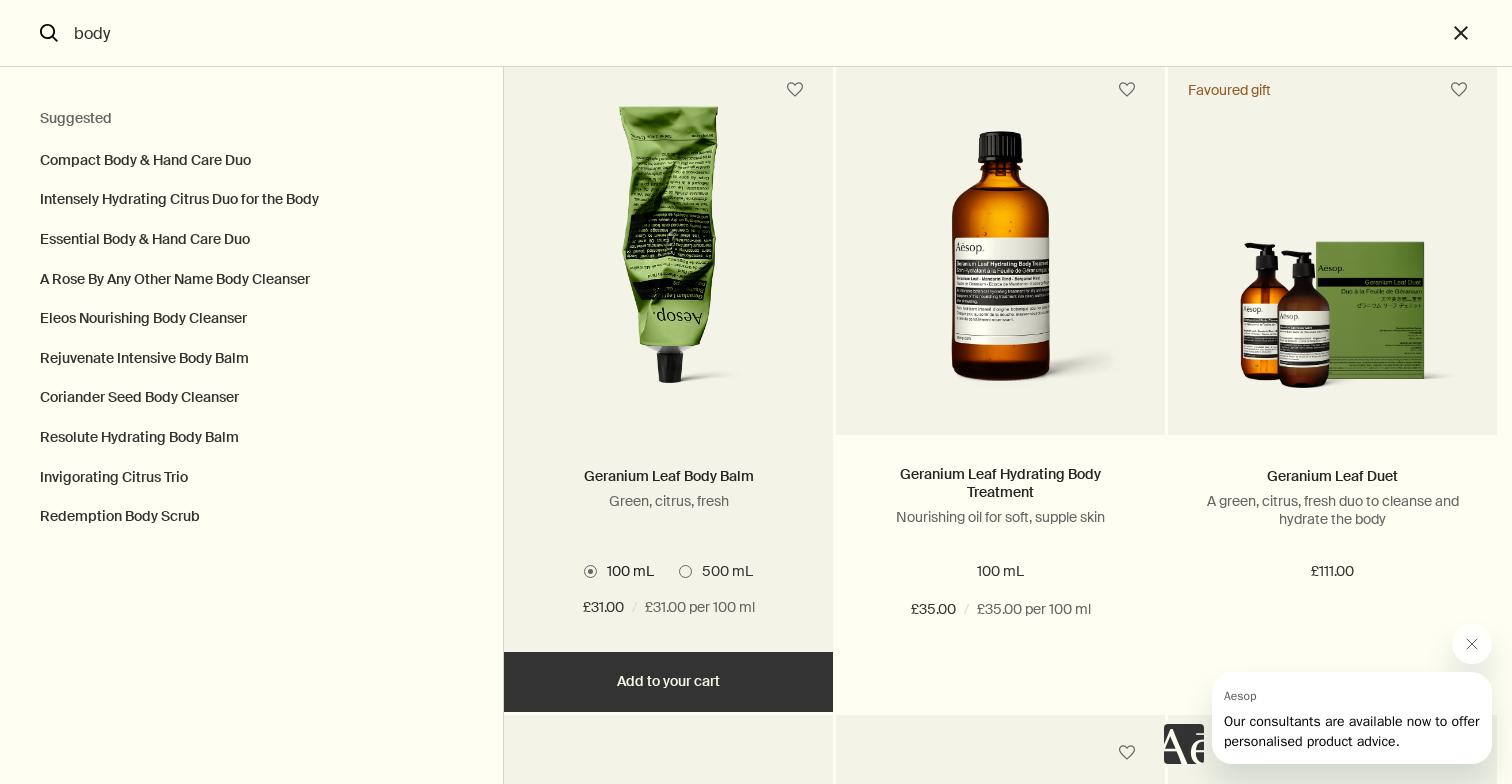 scroll, scrollTop: 3506, scrollLeft: 0, axis: vertical 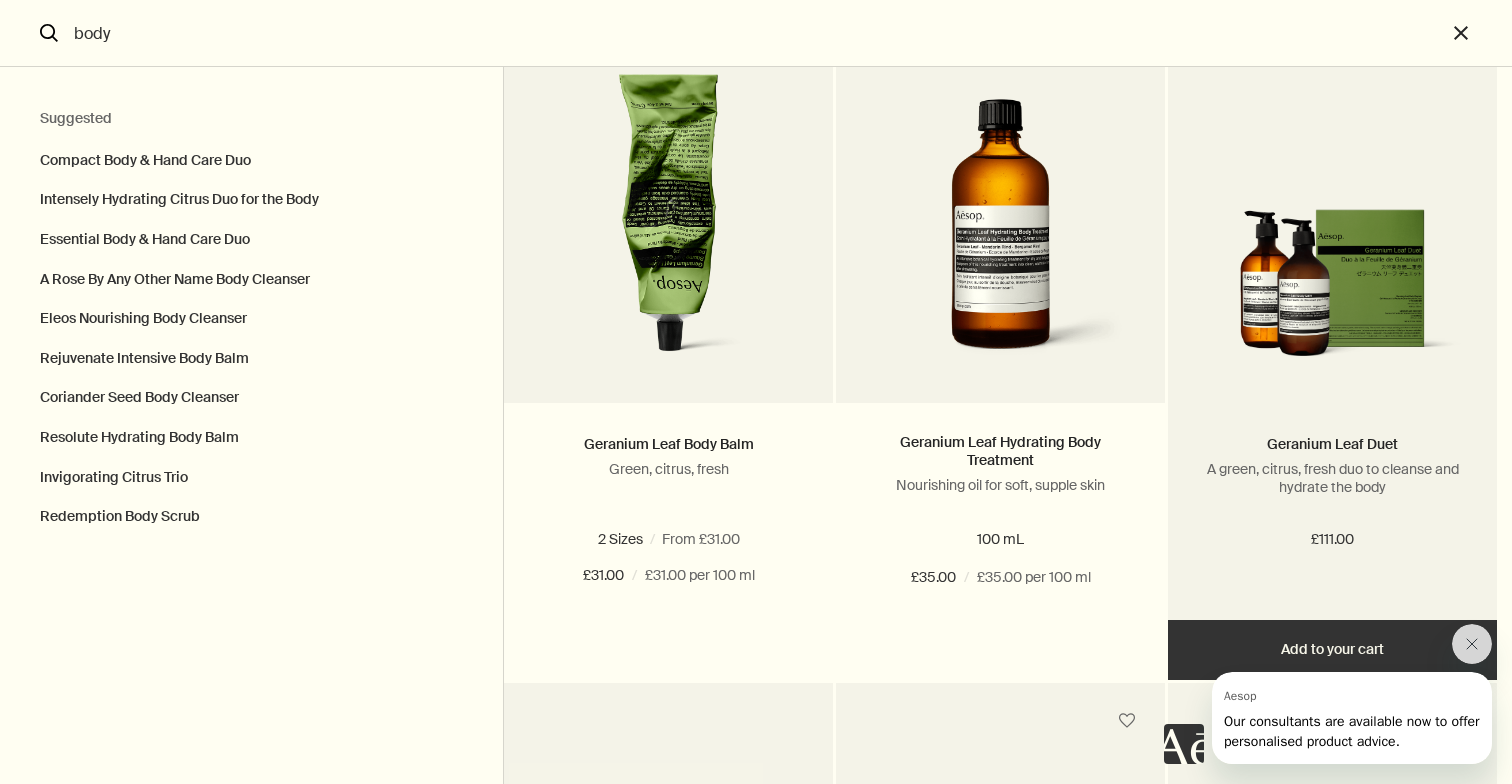 click at bounding box center (1332, 290) 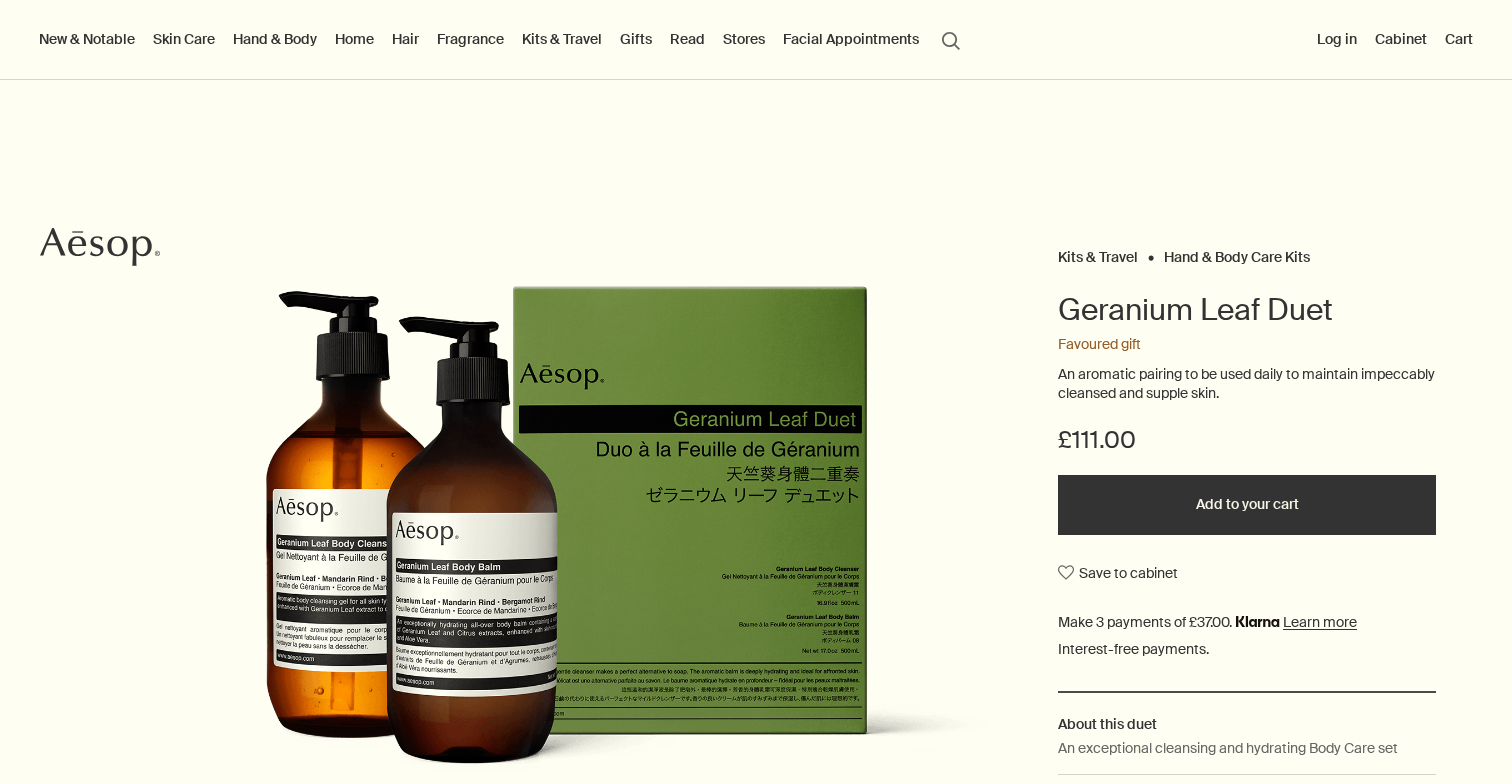 scroll, scrollTop: 0, scrollLeft: 0, axis: both 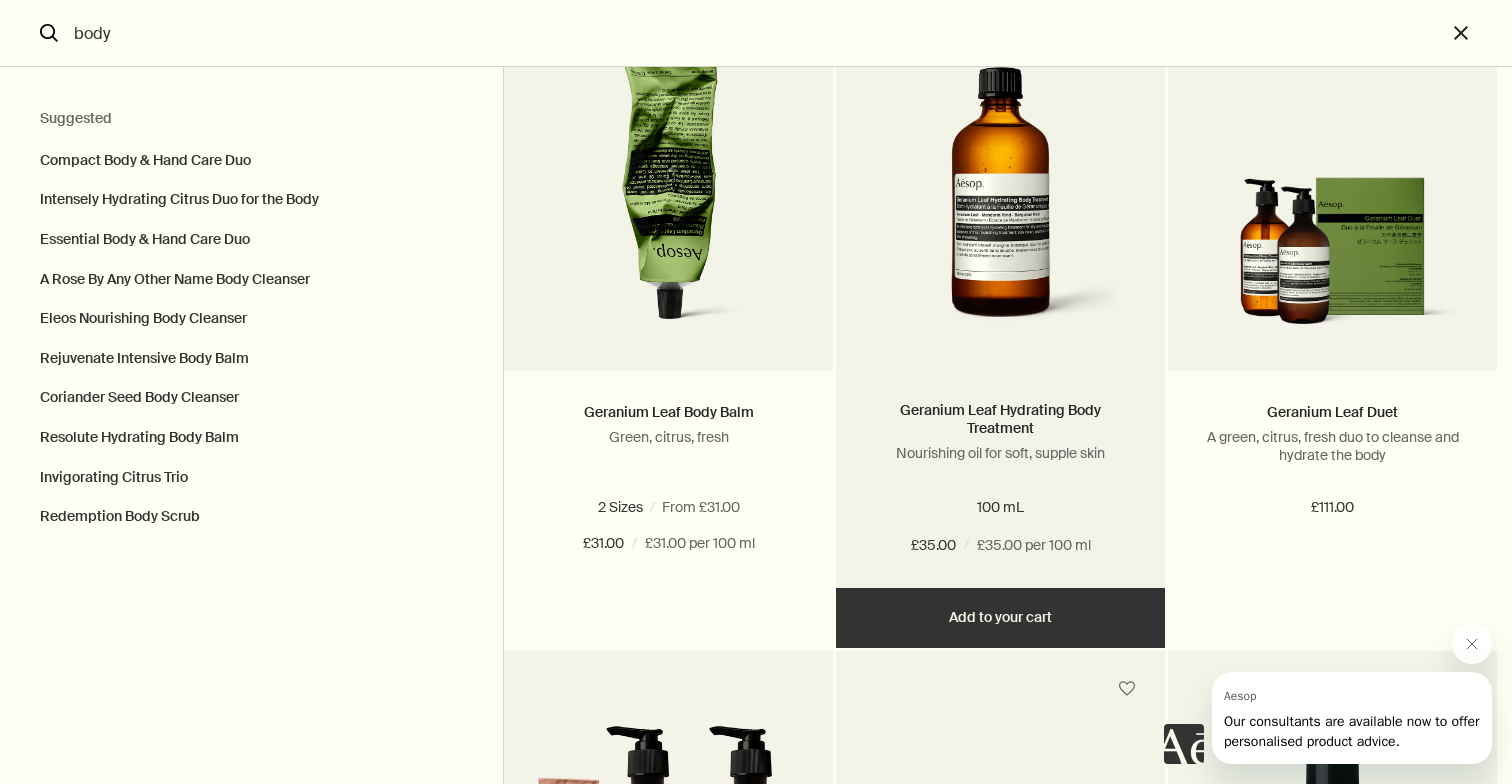 click on "Add Add to your cart" at bounding box center [1000, 618] 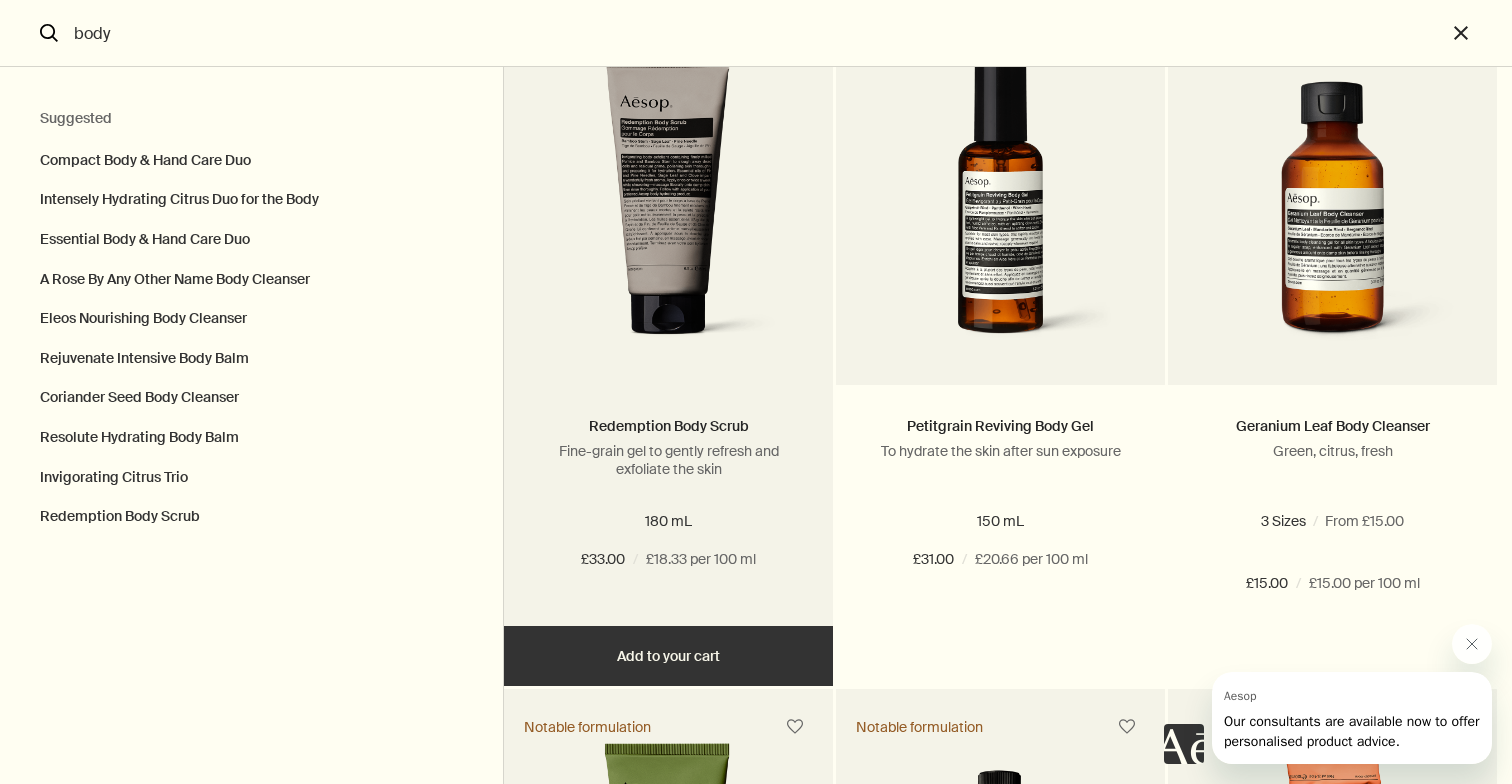 scroll, scrollTop: 2130, scrollLeft: 0, axis: vertical 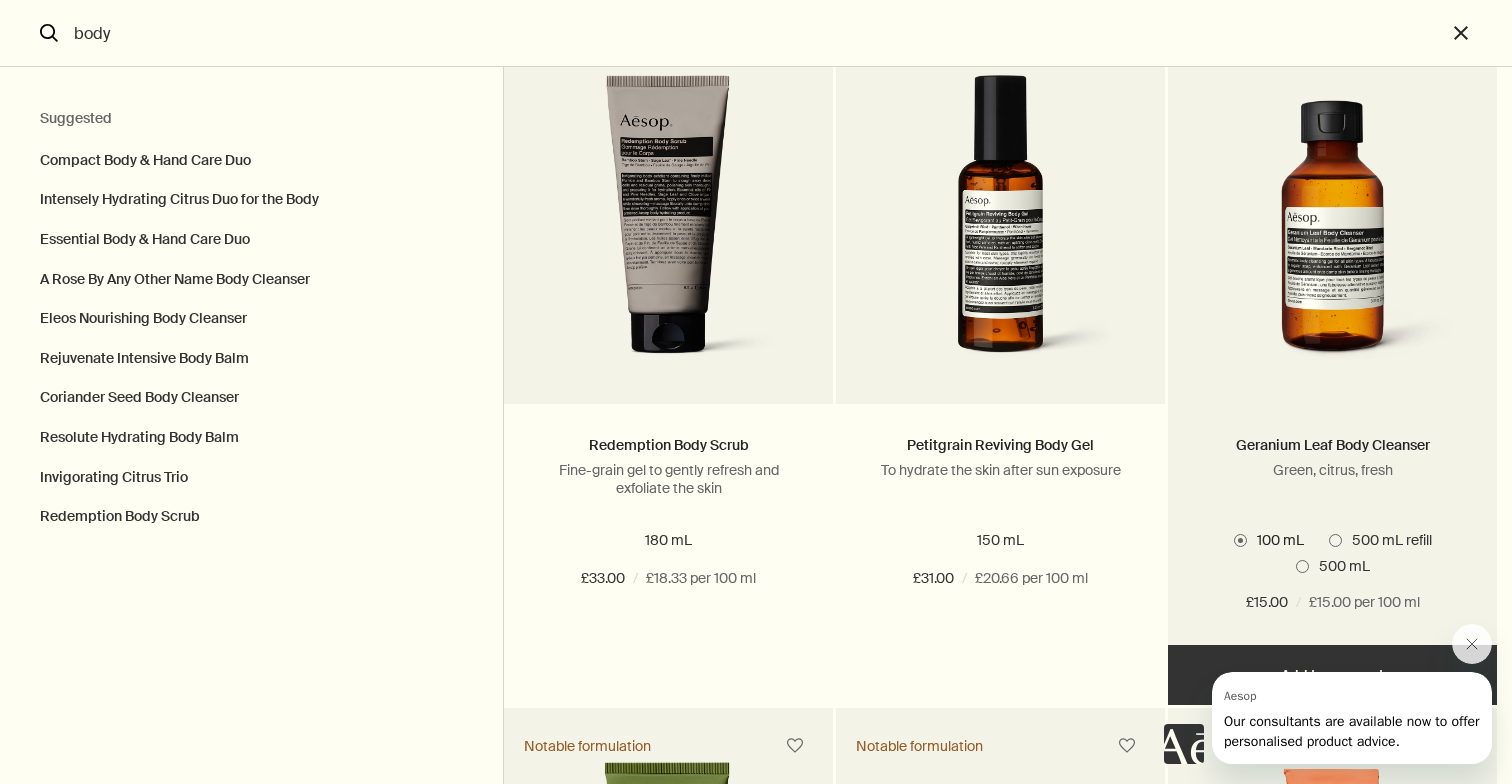 click at bounding box center [1302, 566] 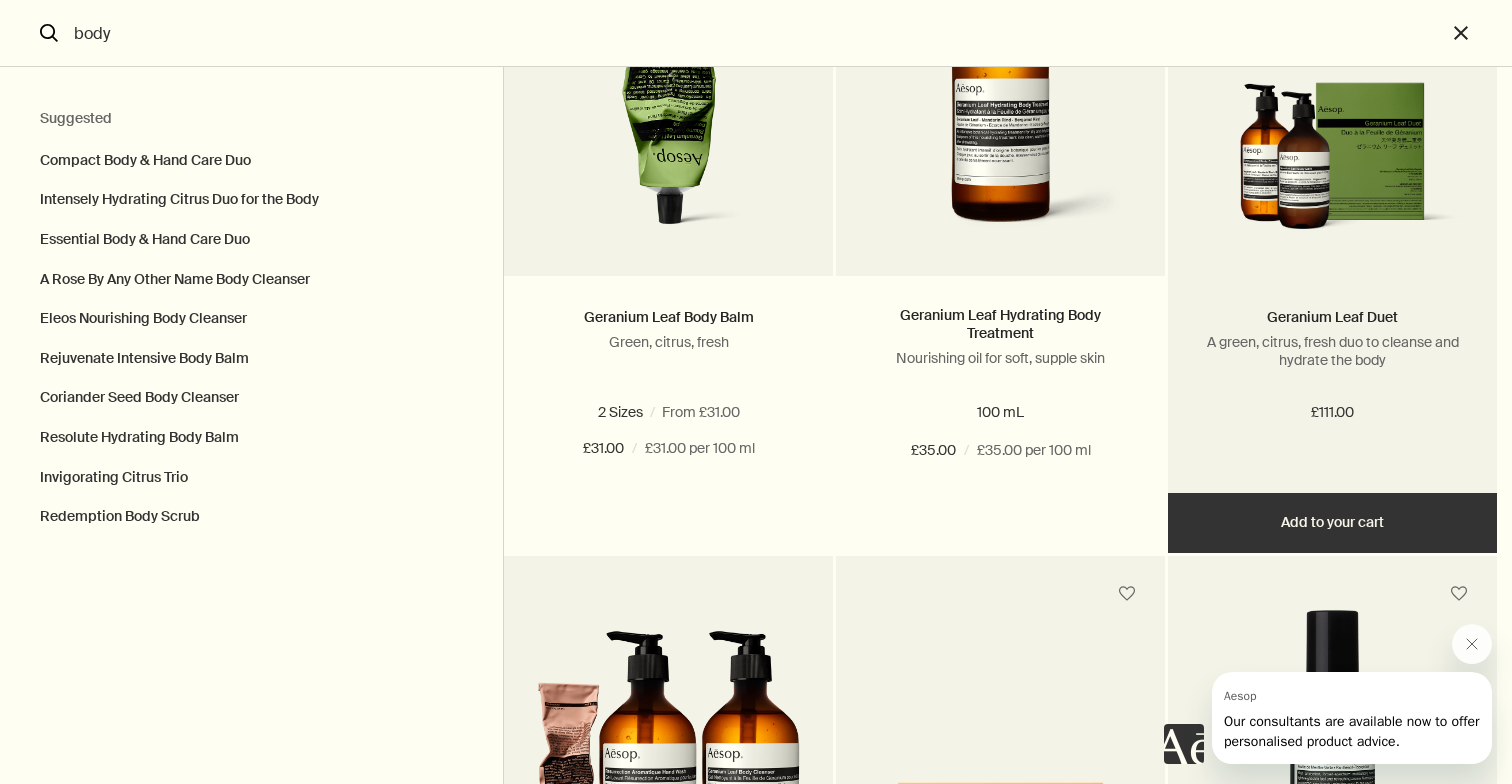 scroll, scrollTop: 3640, scrollLeft: 0, axis: vertical 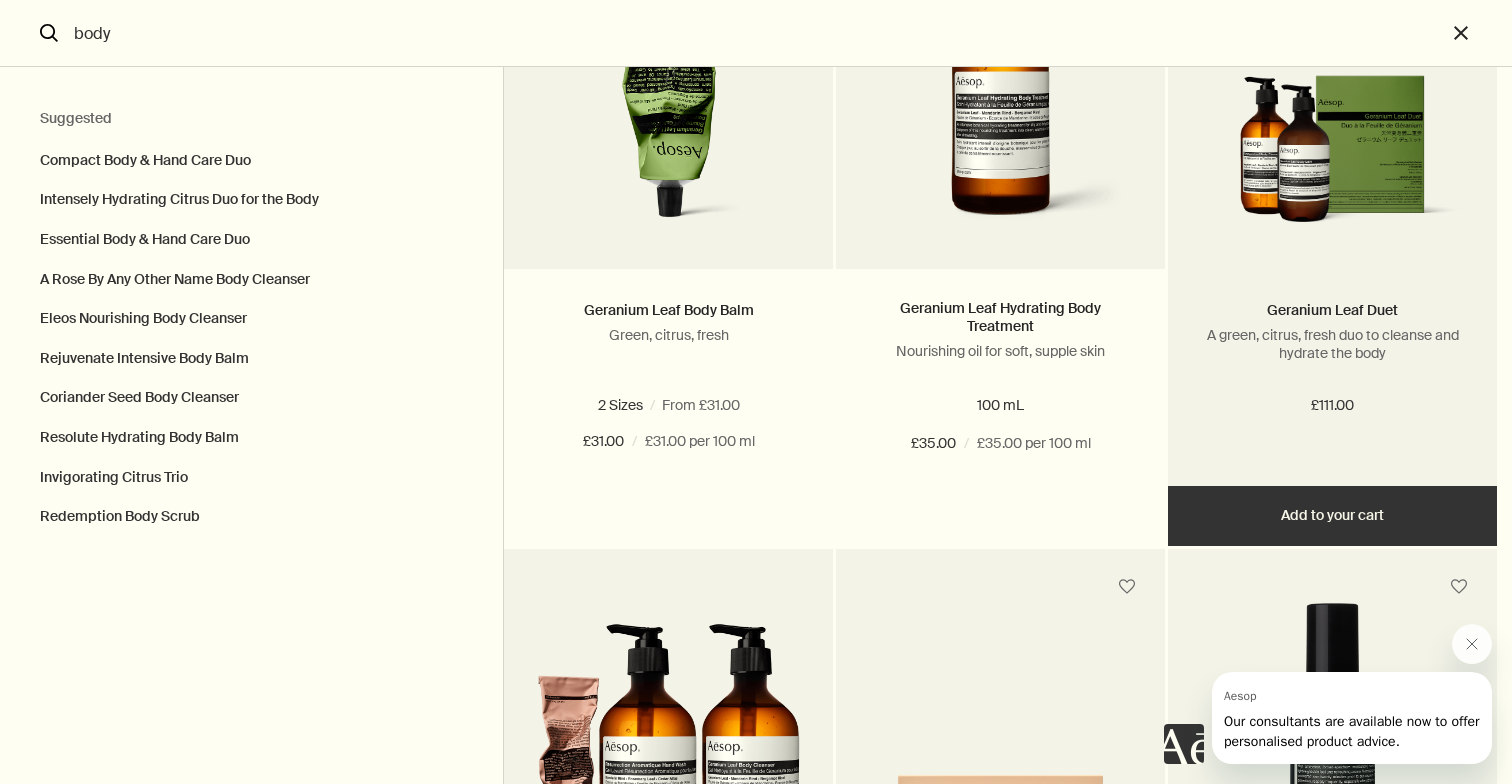 click on "Add Add to your cart" at bounding box center (1332, 516) 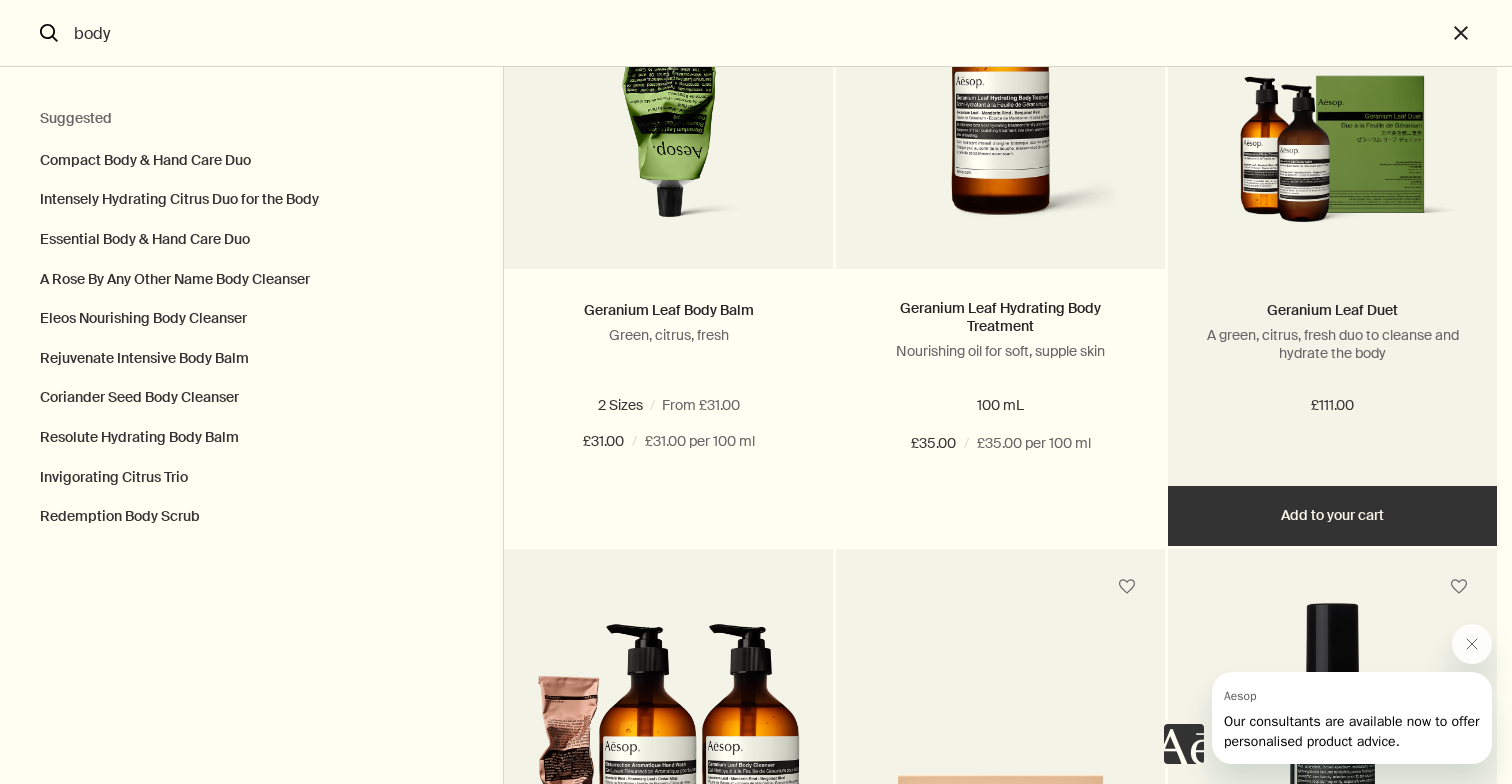click at bounding box center (1332, 156) 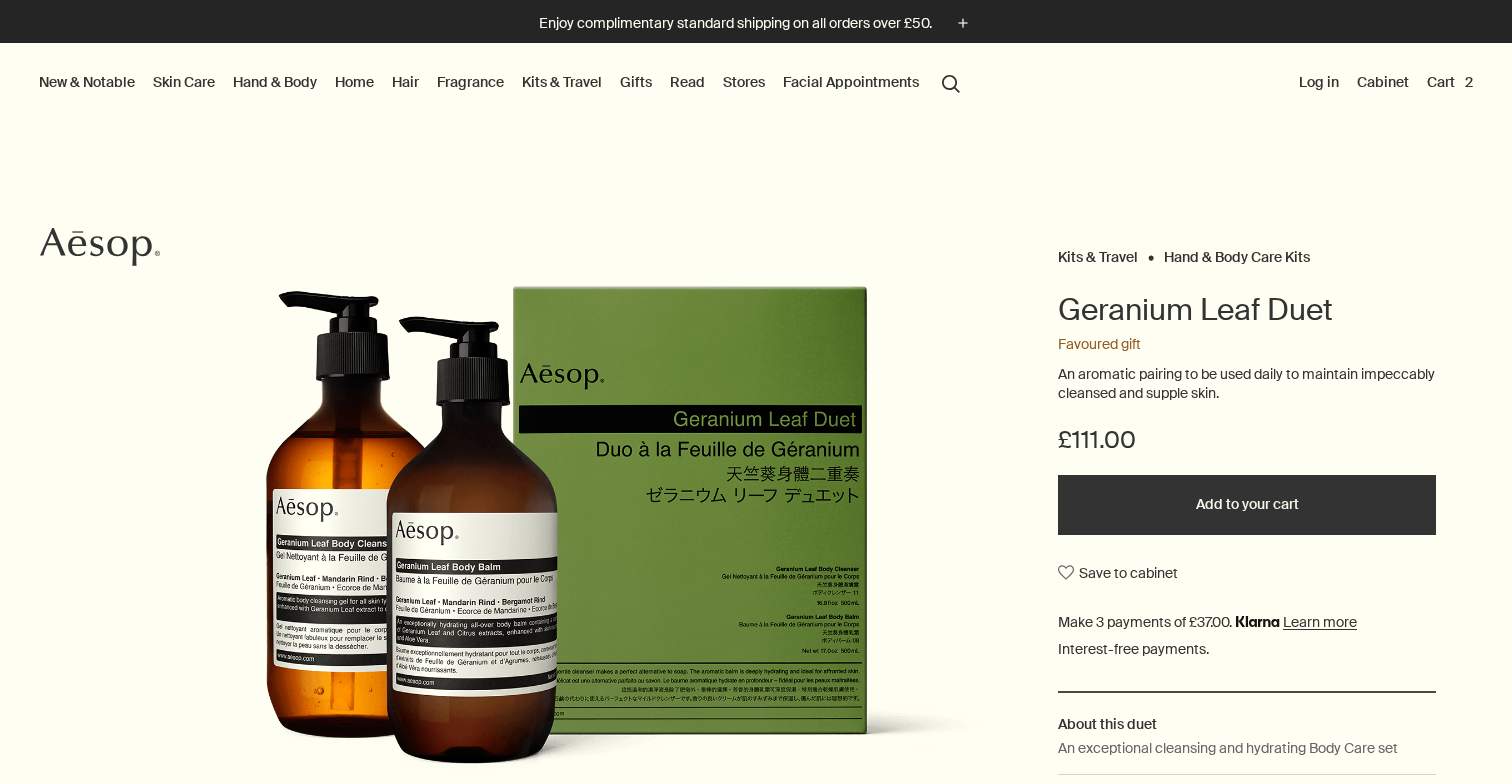 scroll, scrollTop: 0, scrollLeft: 0, axis: both 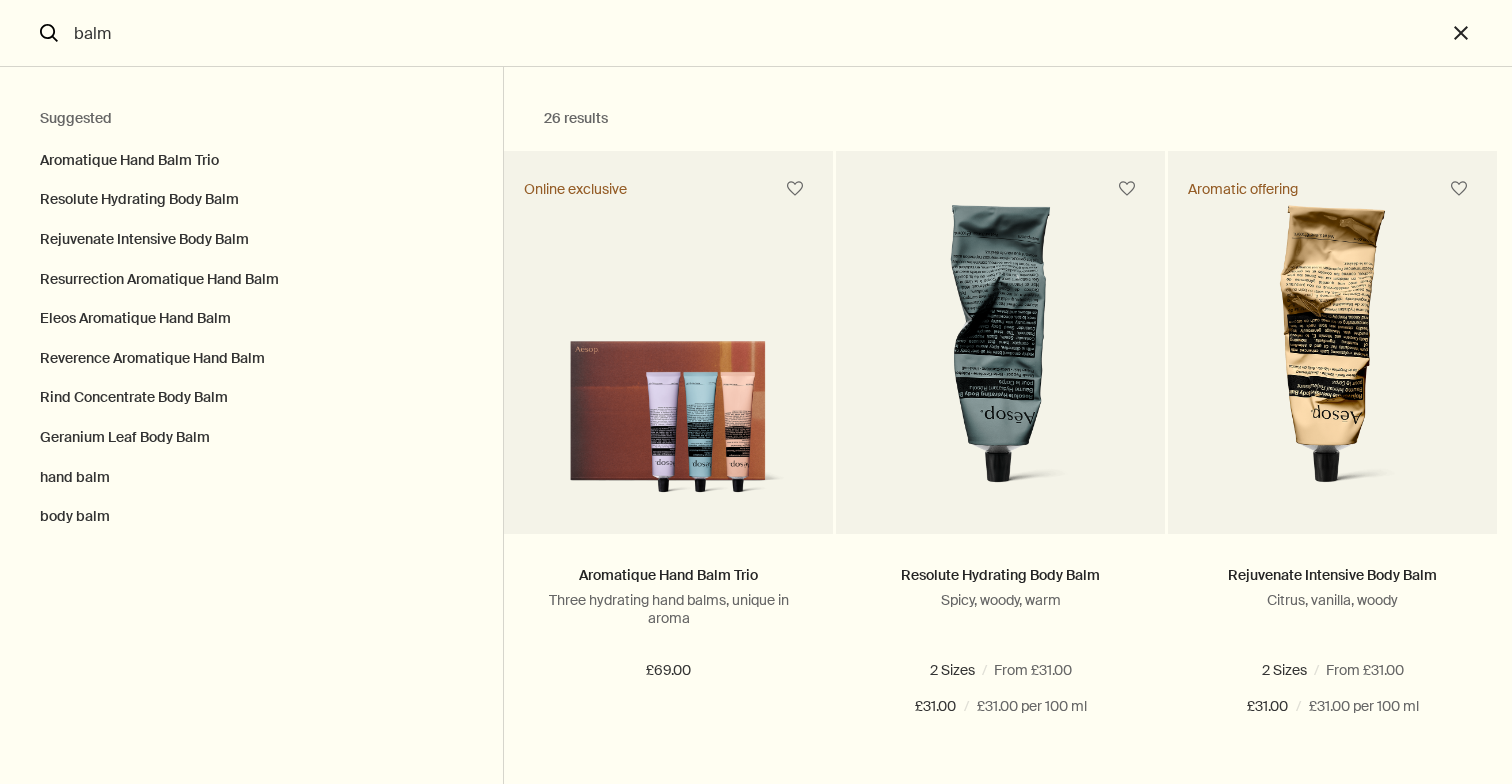 type on "balm" 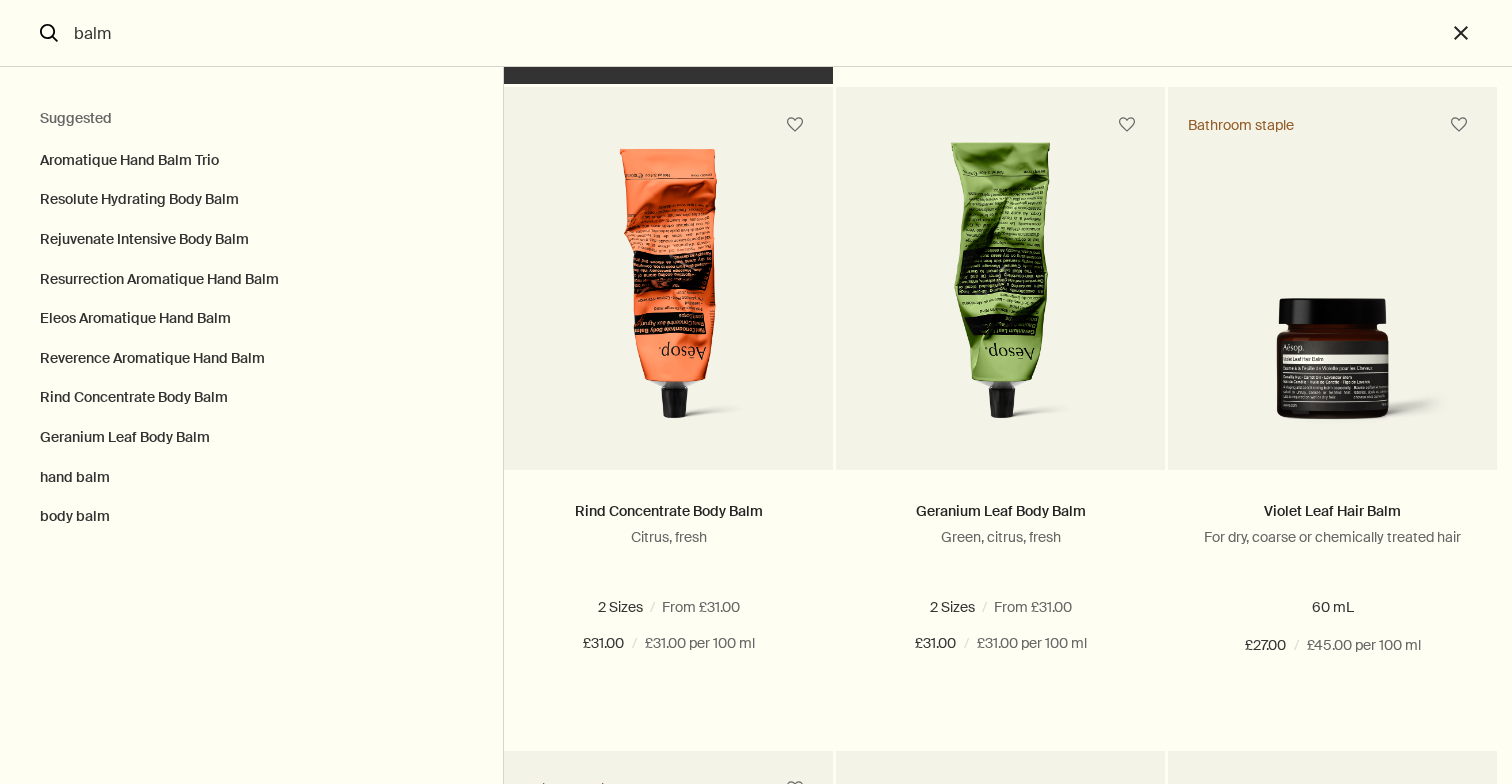 scroll, scrollTop: 1388, scrollLeft: 0, axis: vertical 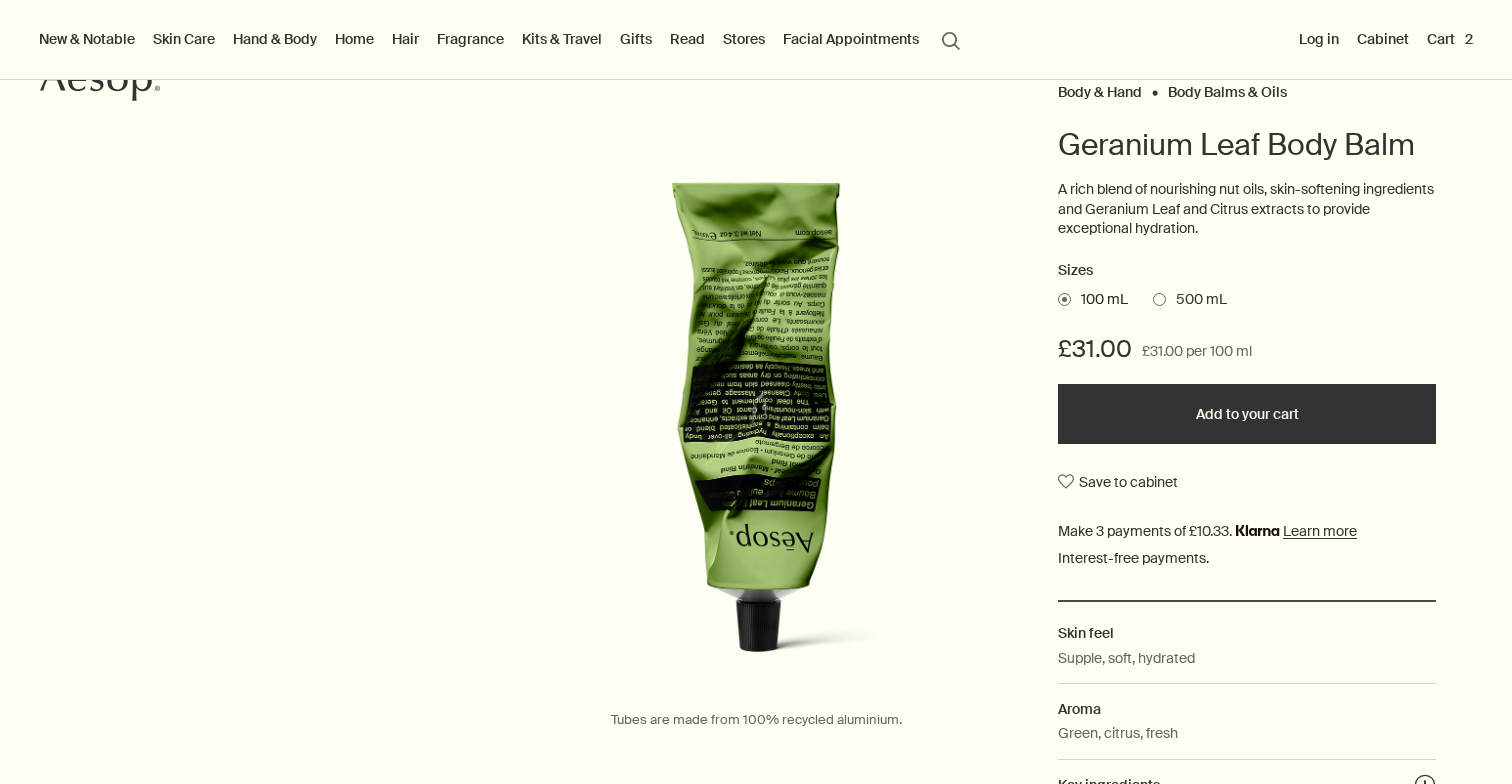 click at bounding box center [1159, 299] 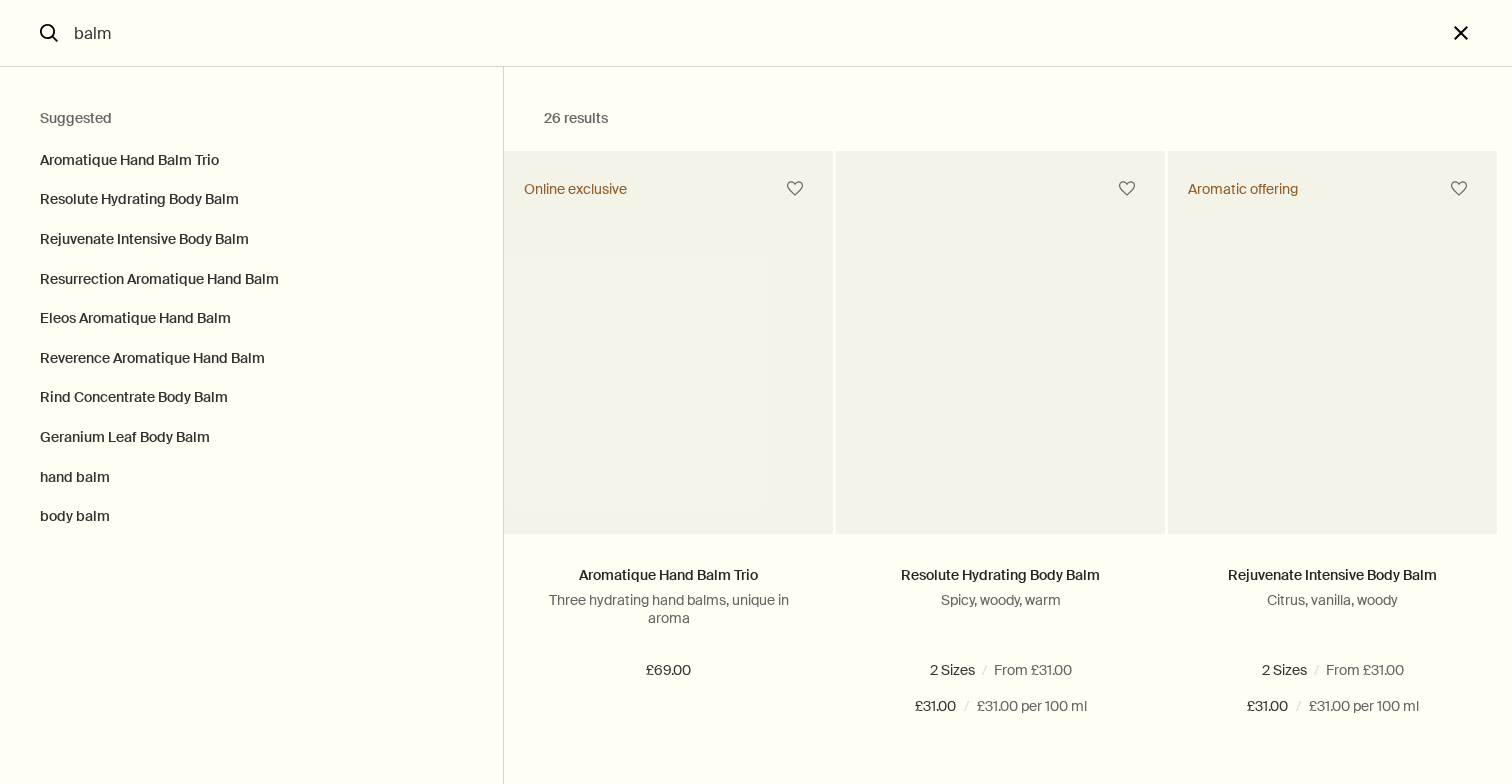 scroll, scrollTop: 0, scrollLeft: 0, axis: both 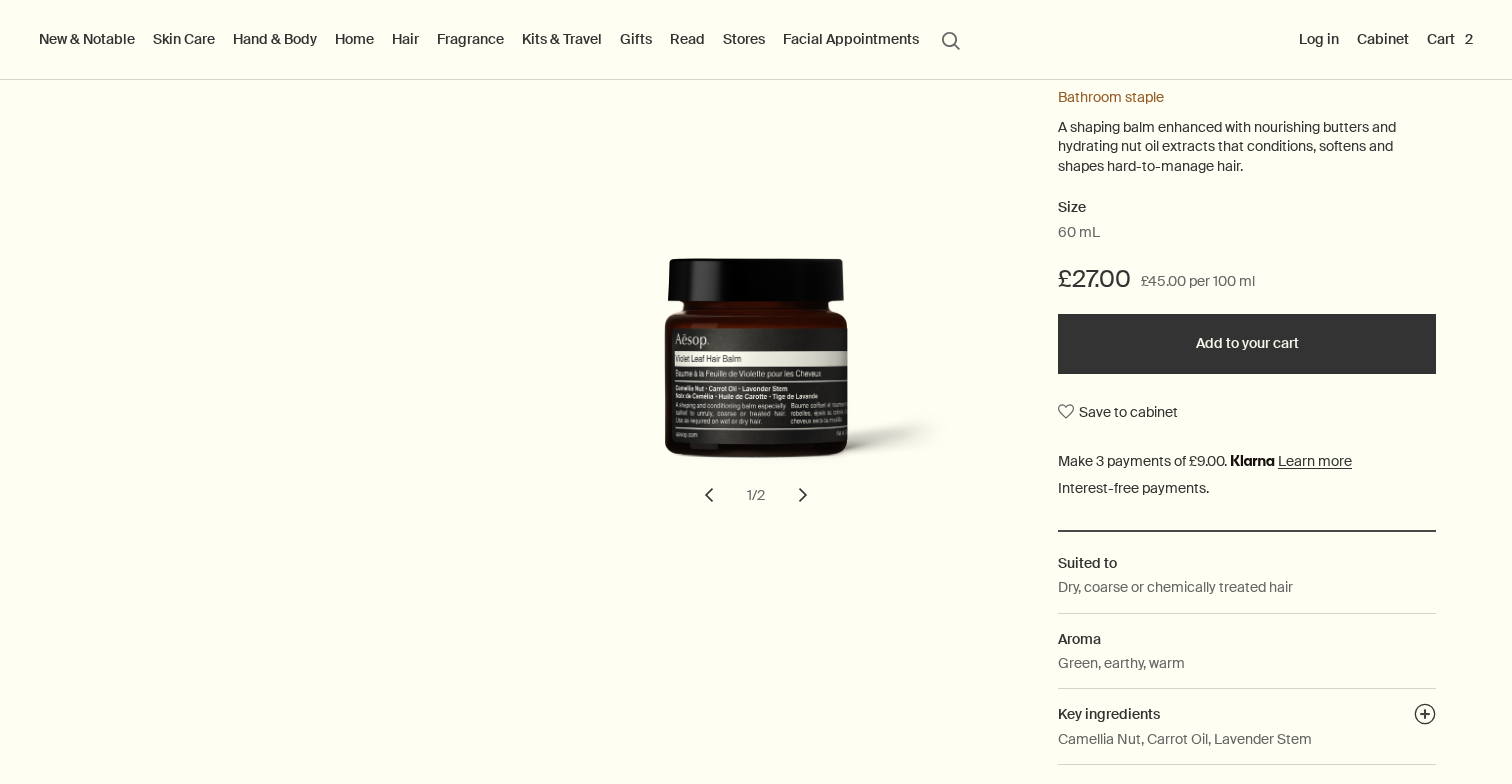 click on "chevron" at bounding box center (803, 495) 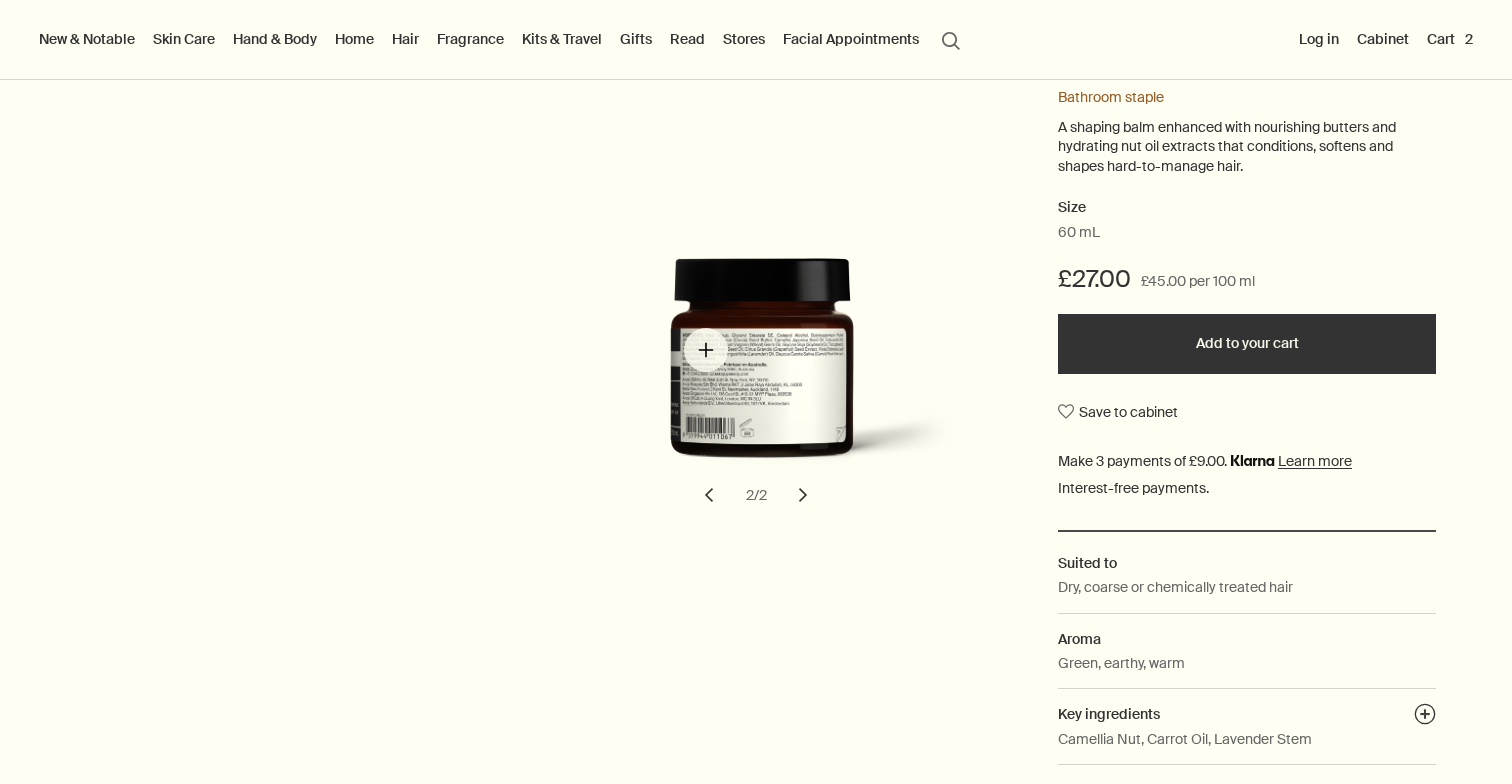 click at bounding box center (762, 374) 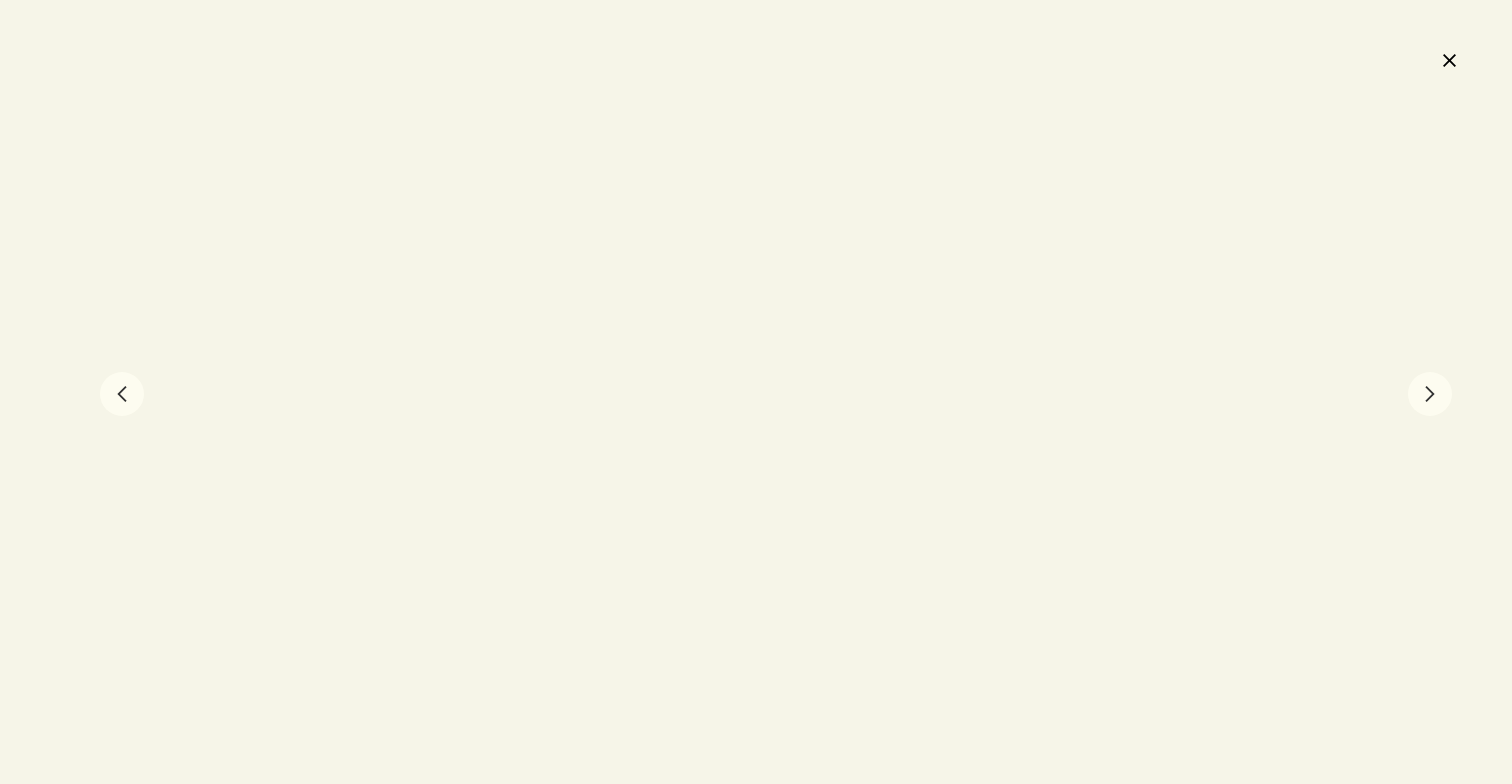 click on "chevron" at bounding box center (1430, 394) 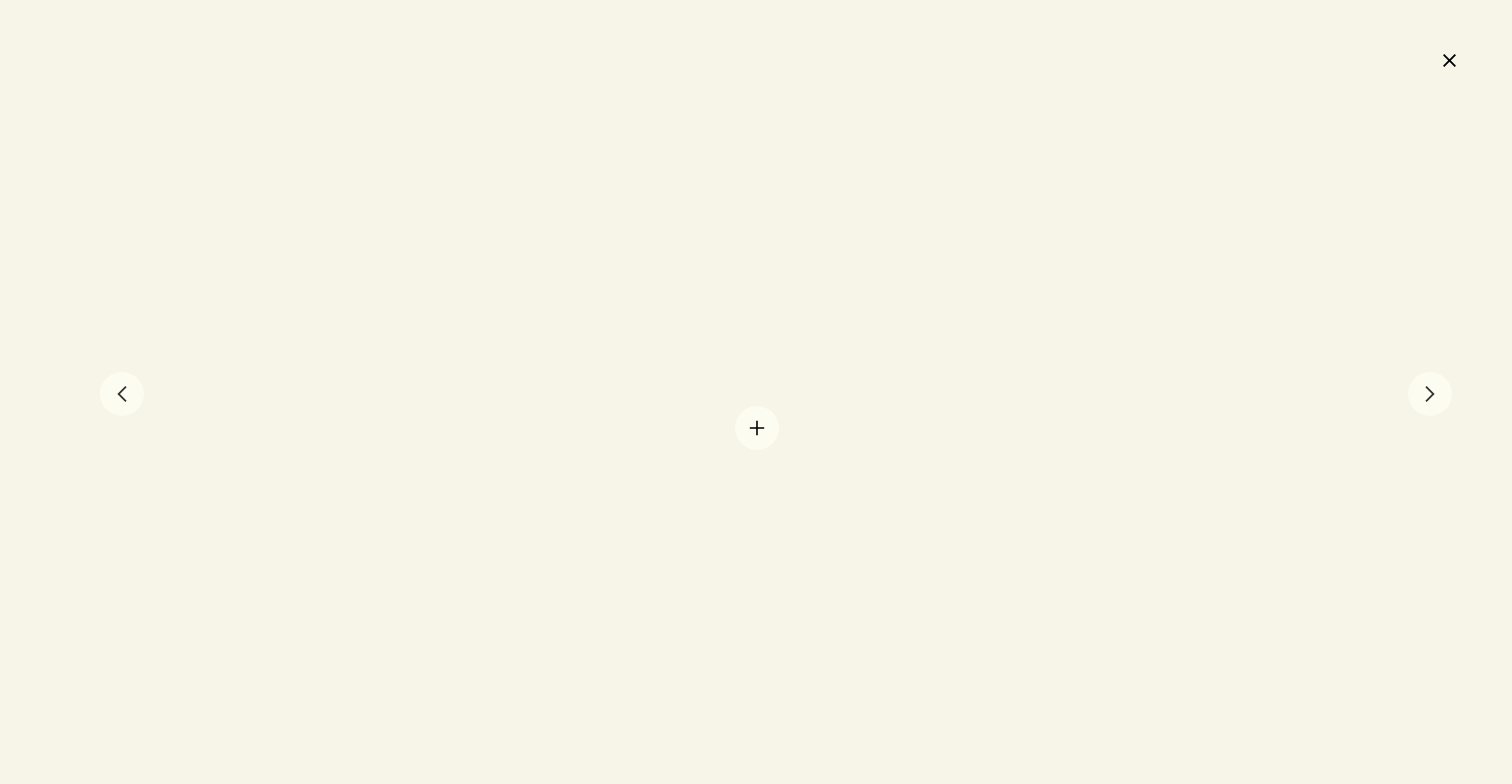 click at bounding box center (756, 392) 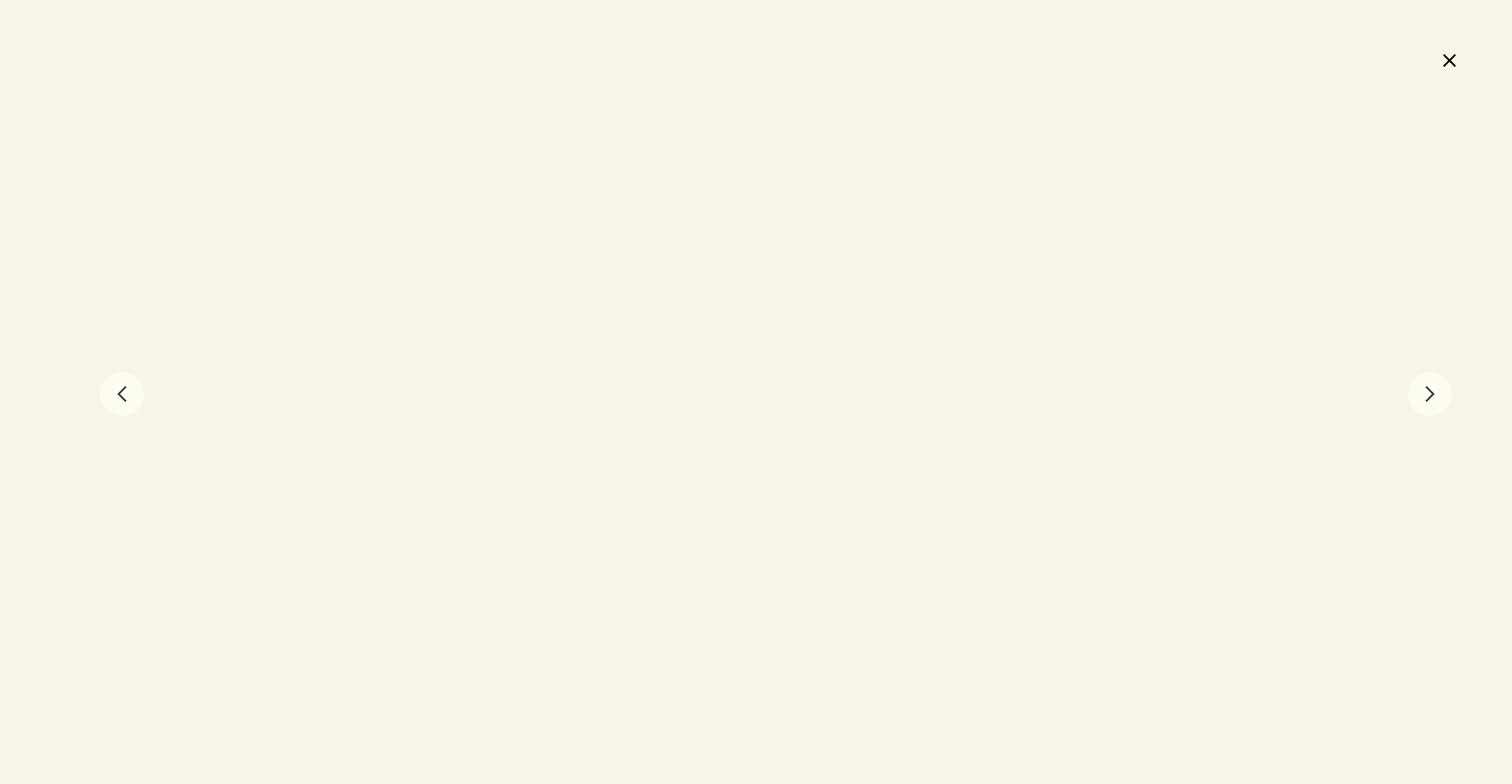click on "close" at bounding box center (1449, 60) 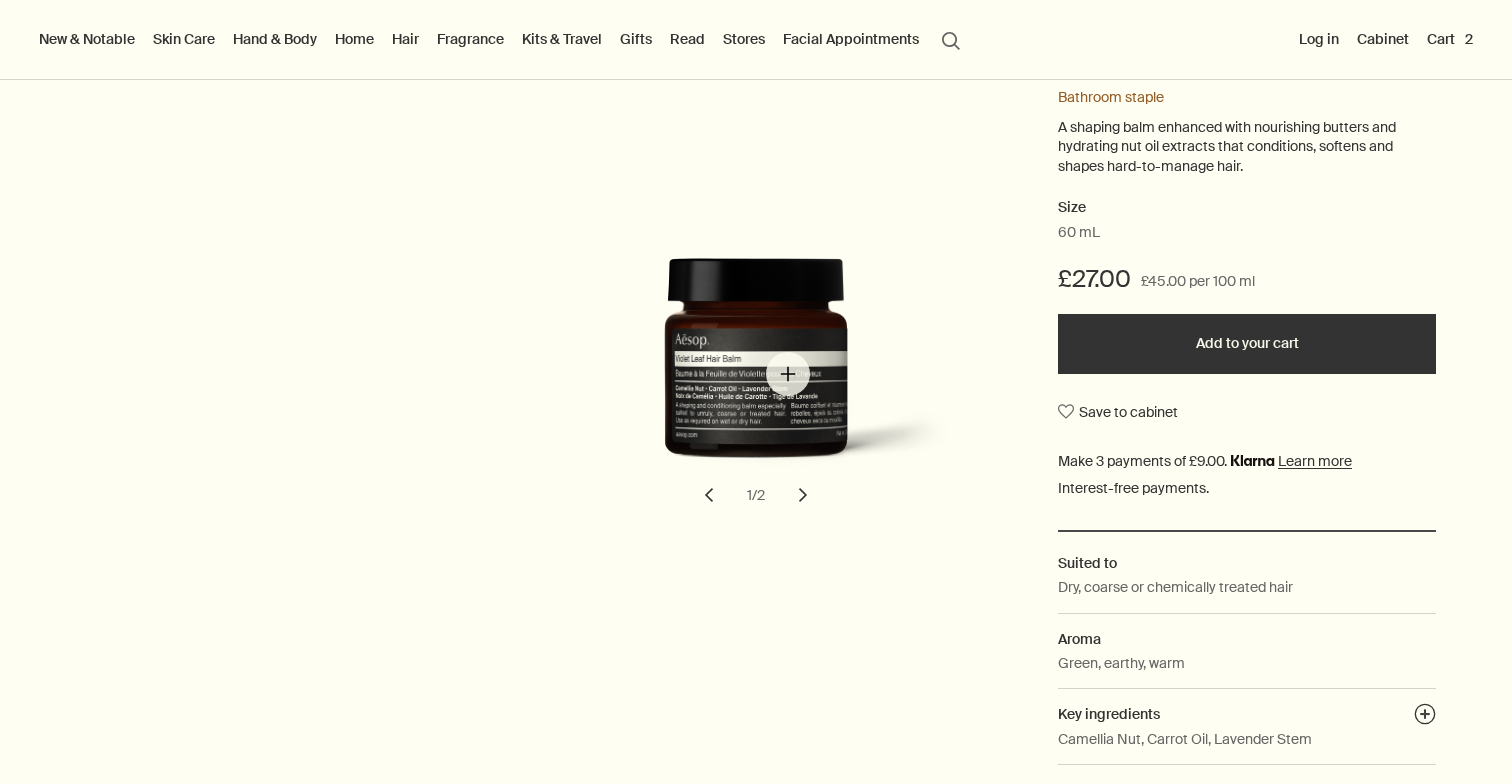 click at bounding box center (762, 374) 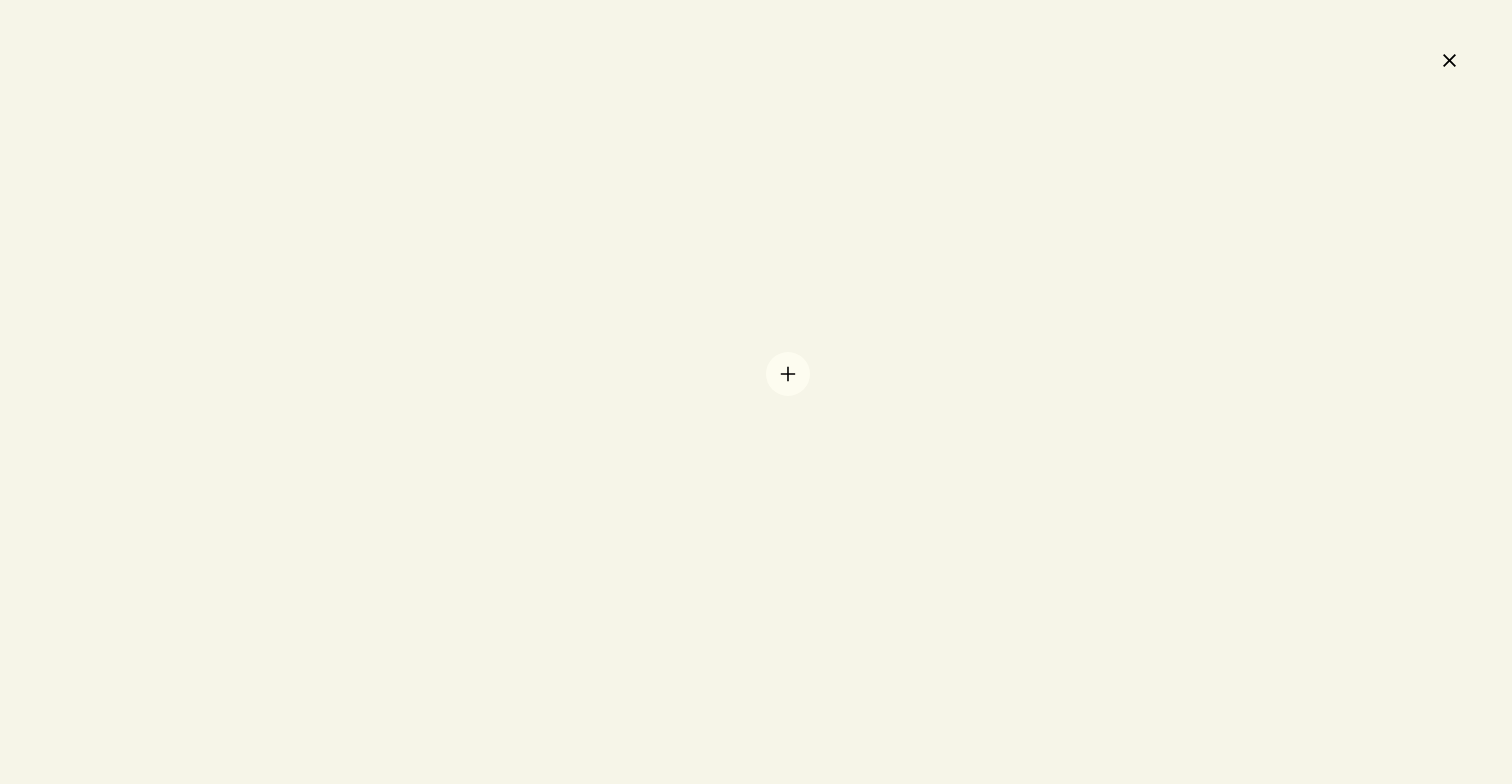 click at bounding box center [756, 392] 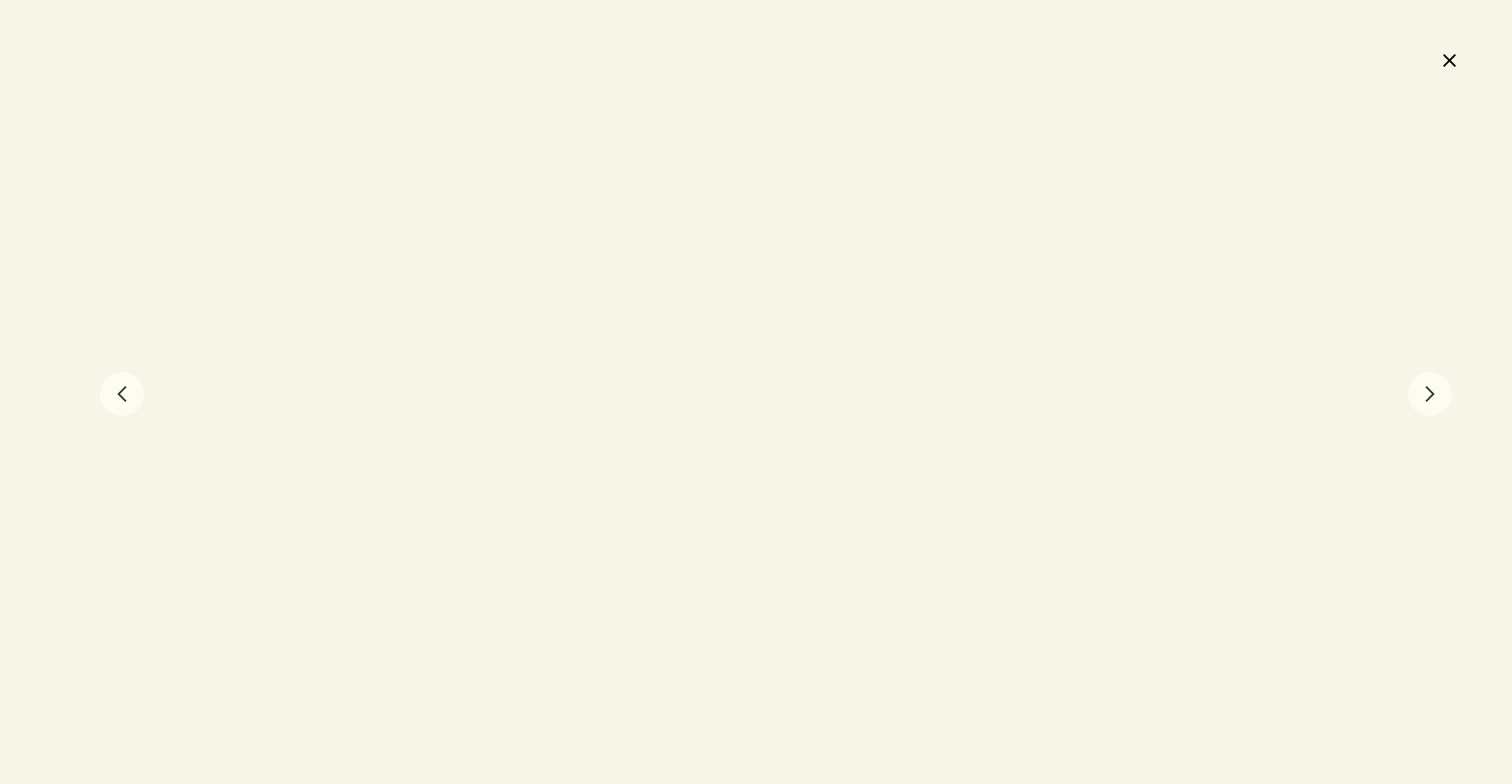 click on "chevron" at bounding box center [1430, 394] 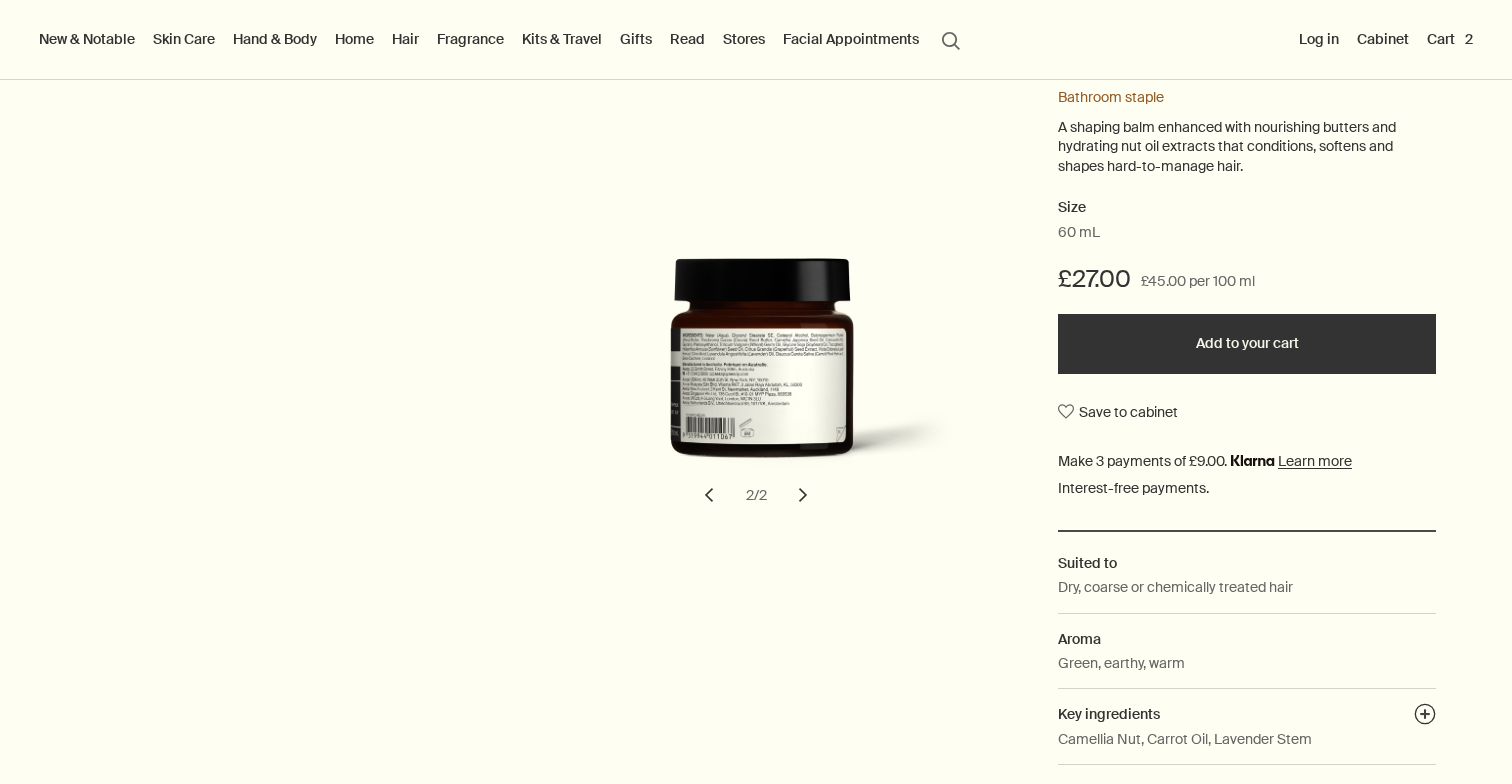 click on "chevron" at bounding box center [709, 495] 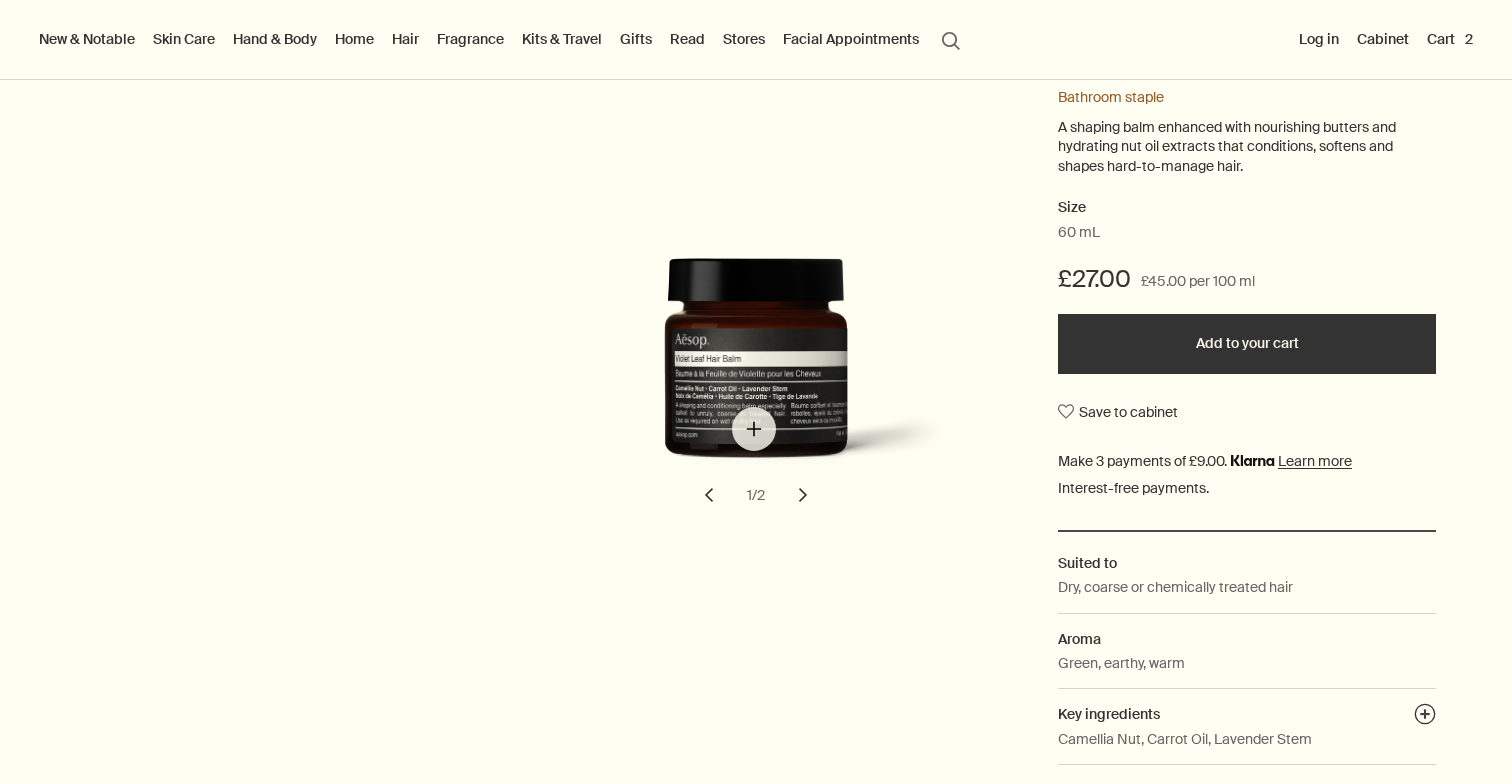 click at bounding box center [762, 374] 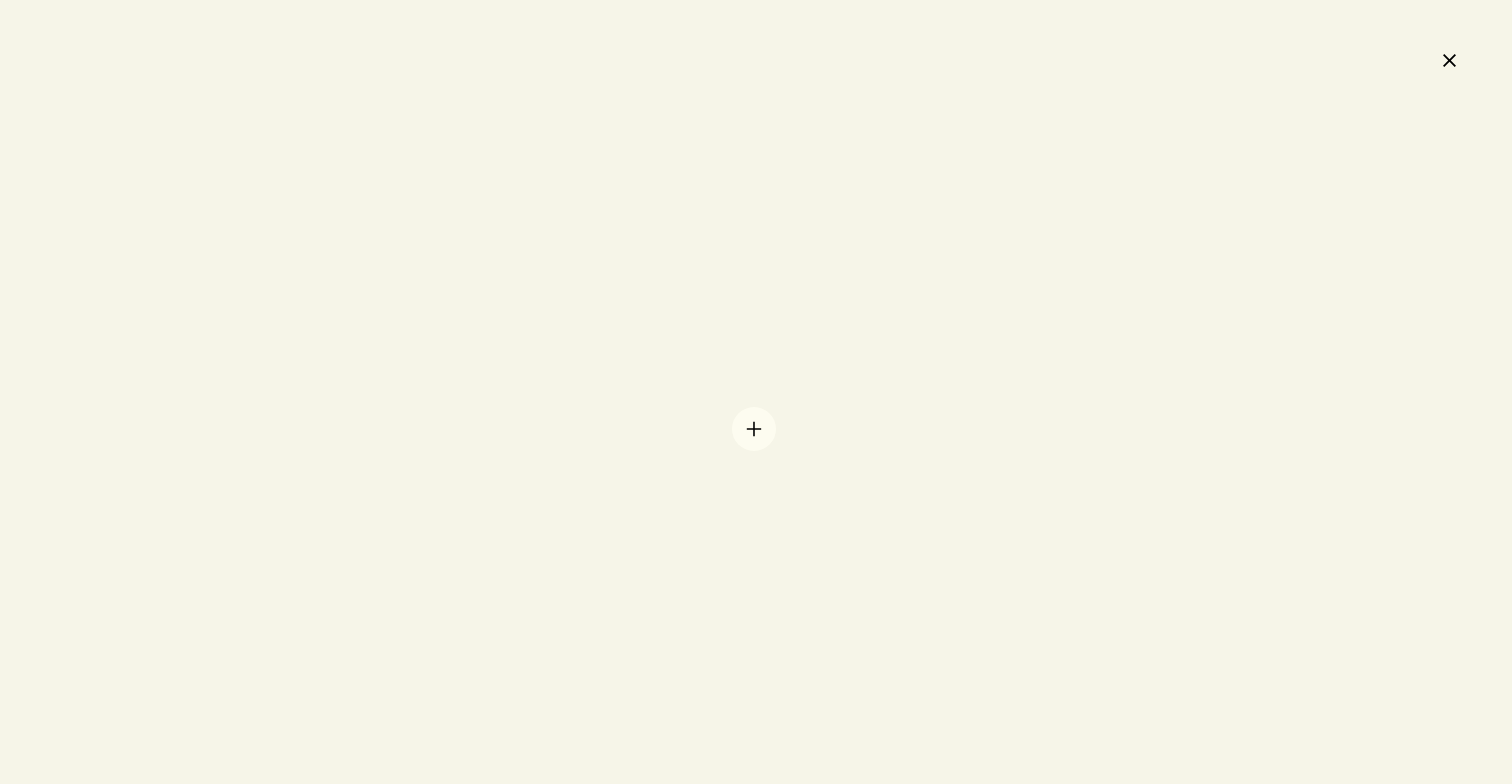 click at bounding box center [756, 392] 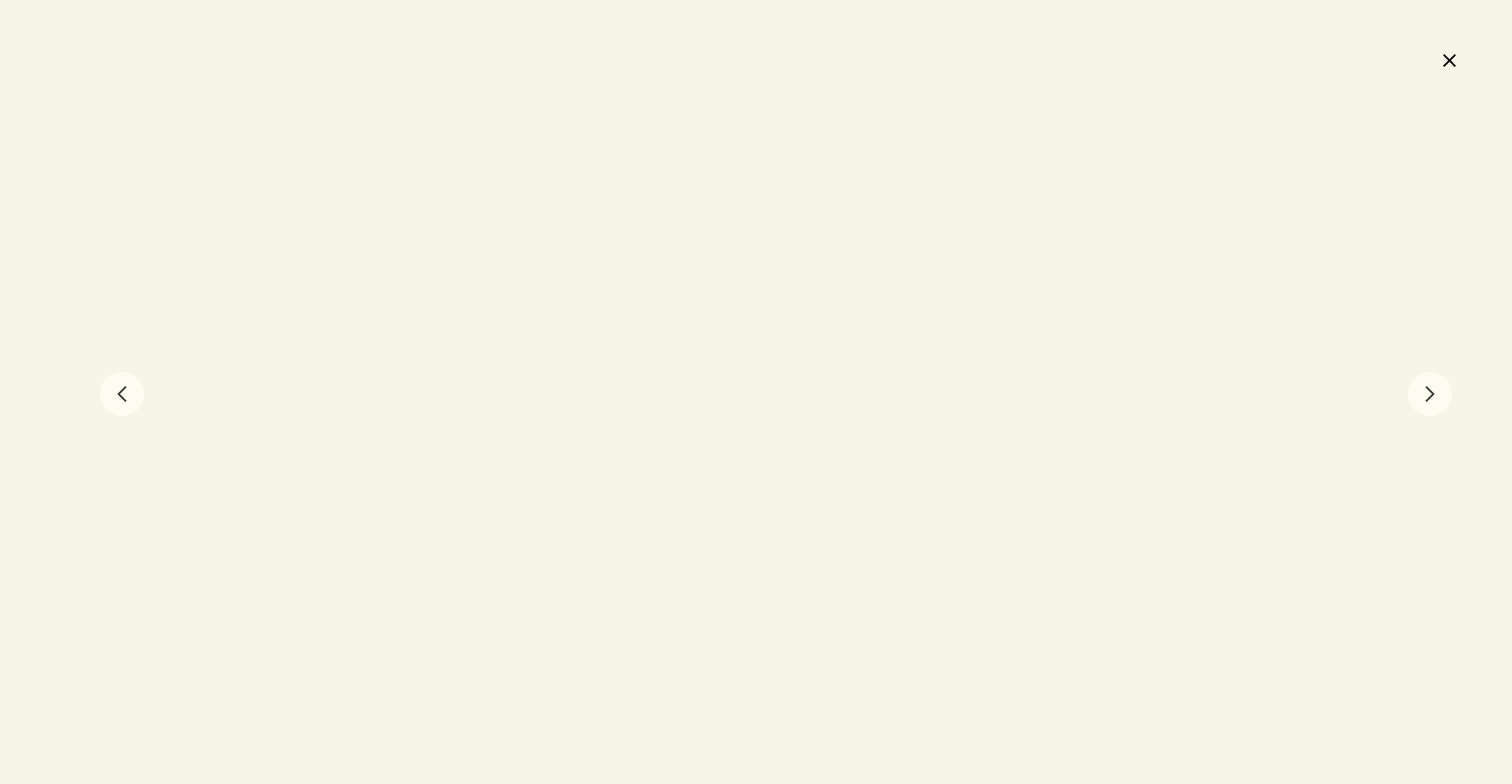 click at bounding box center [756, 392] 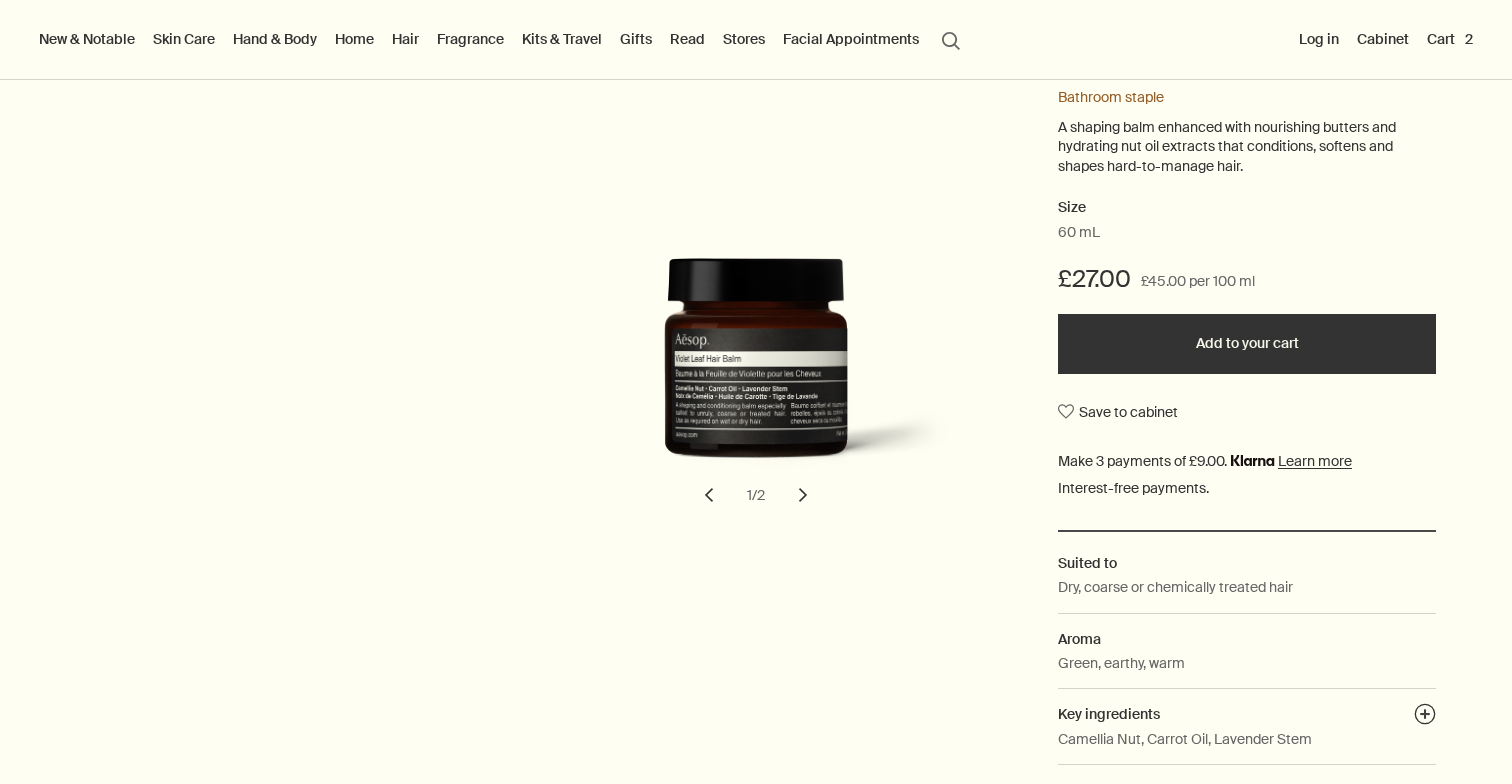 click on "Add to your cart" at bounding box center [1247, 344] 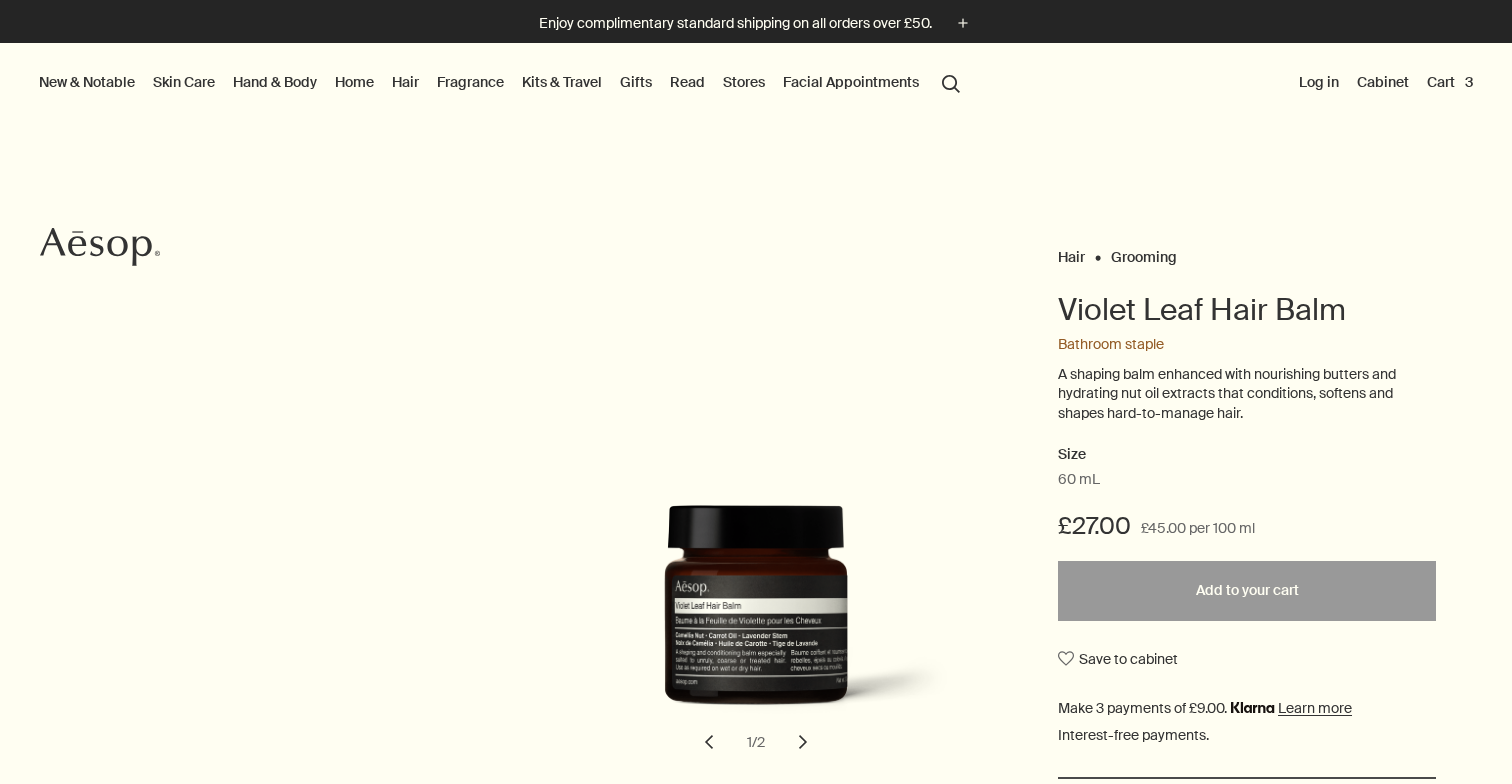 scroll, scrollTop: 0, scrollLeft: 0, axis: both 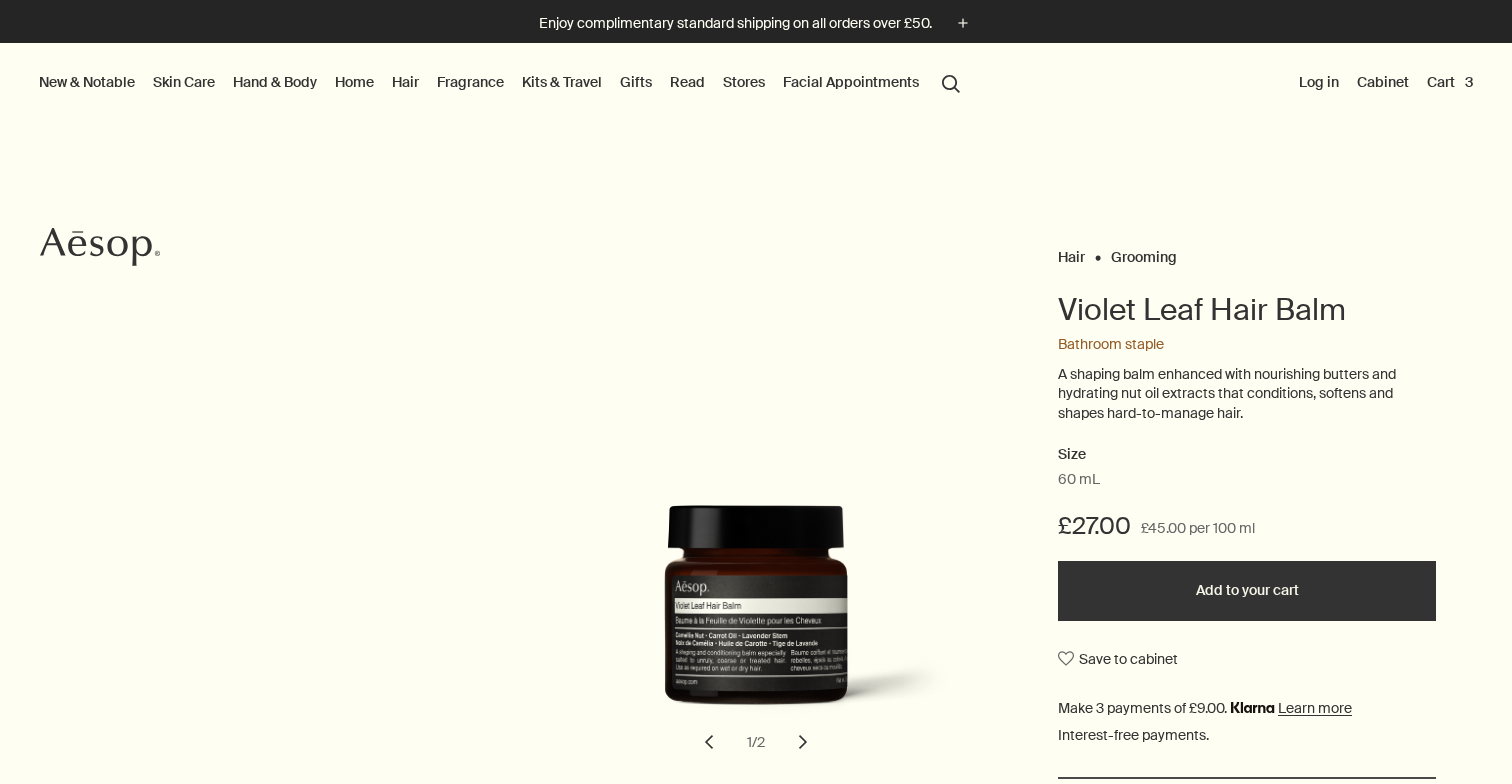 click on "Cart 3" at bounding box center (1450, 82) 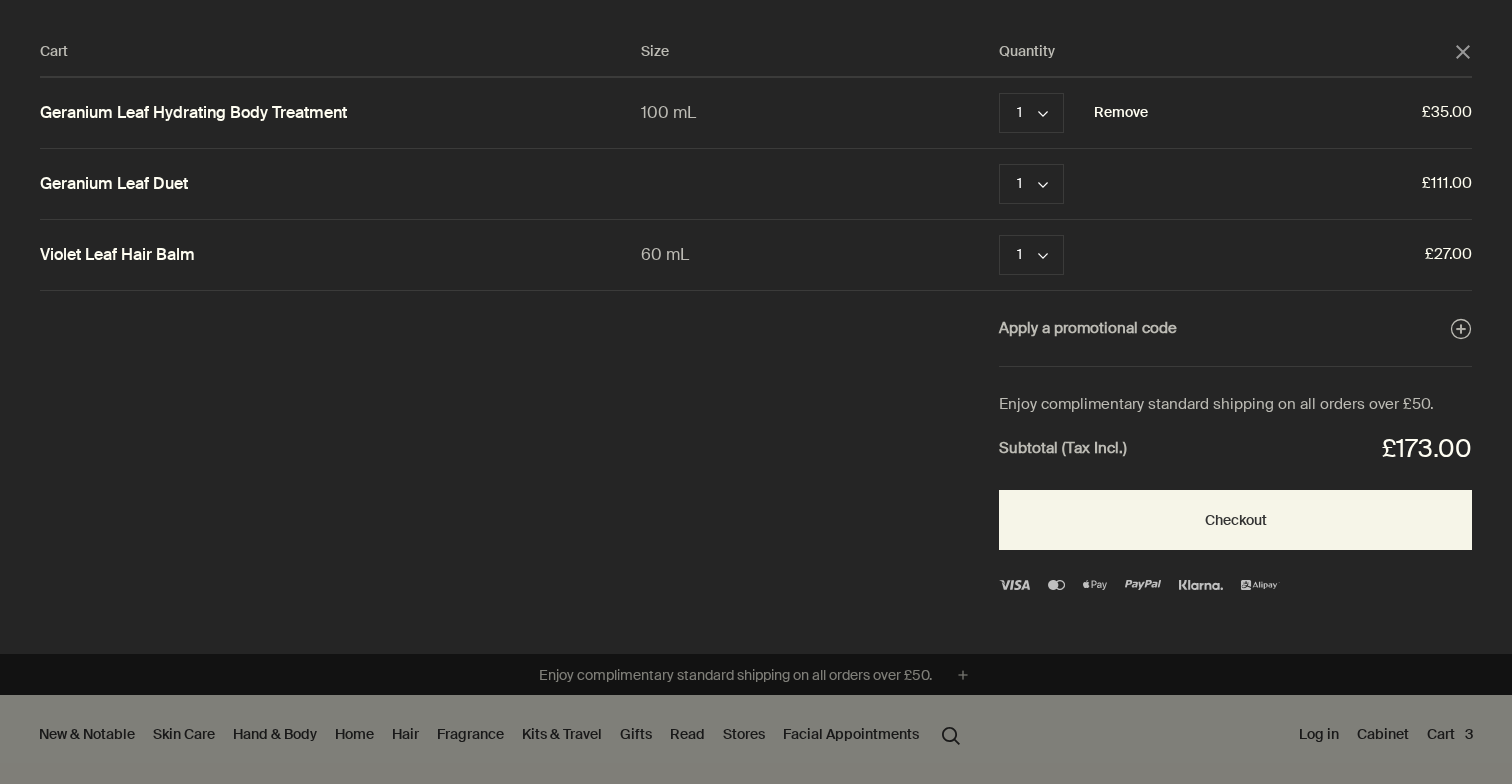 click on "Remove" at bounding box center [1121, 113] 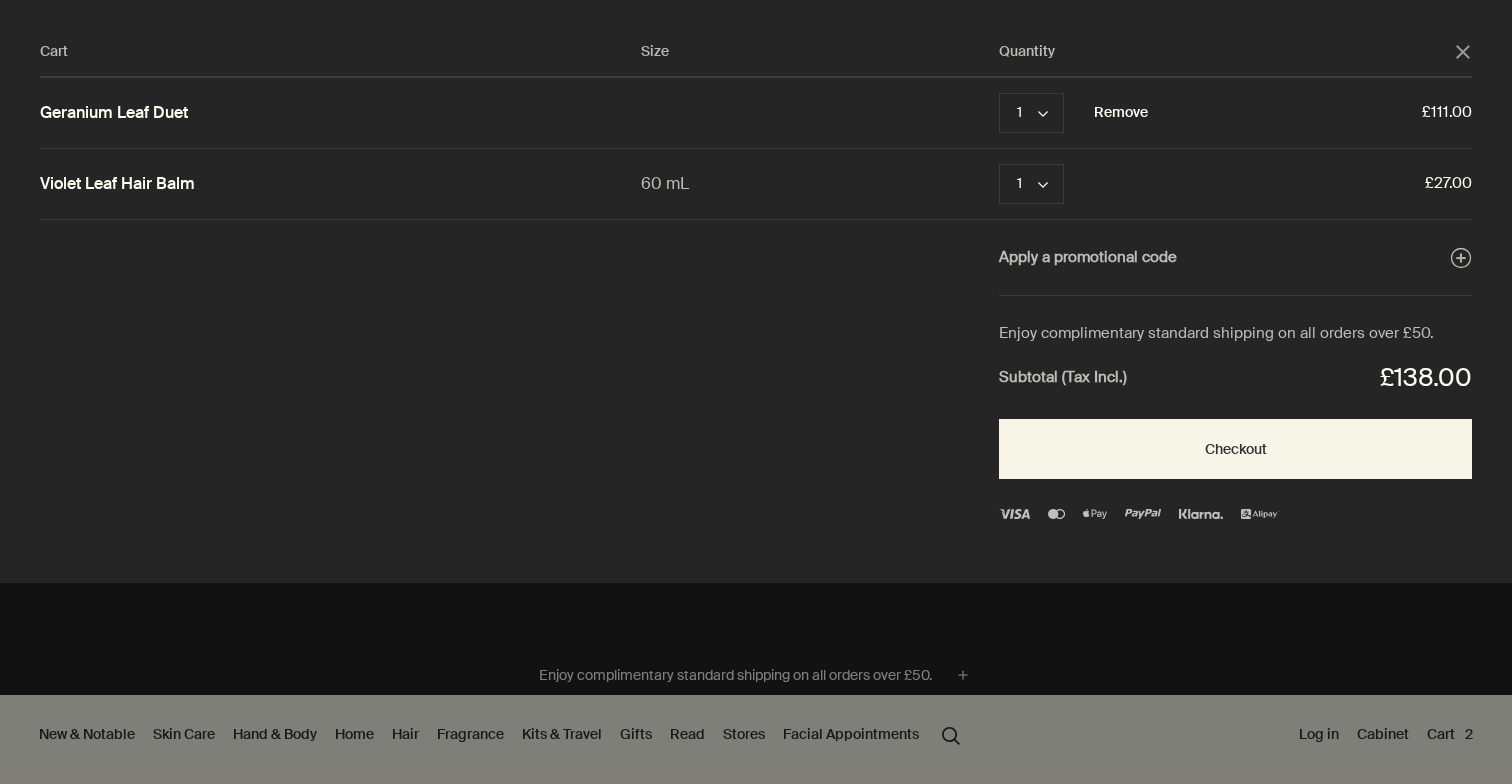 click on "Remove" at bounding box center [1121, 113] 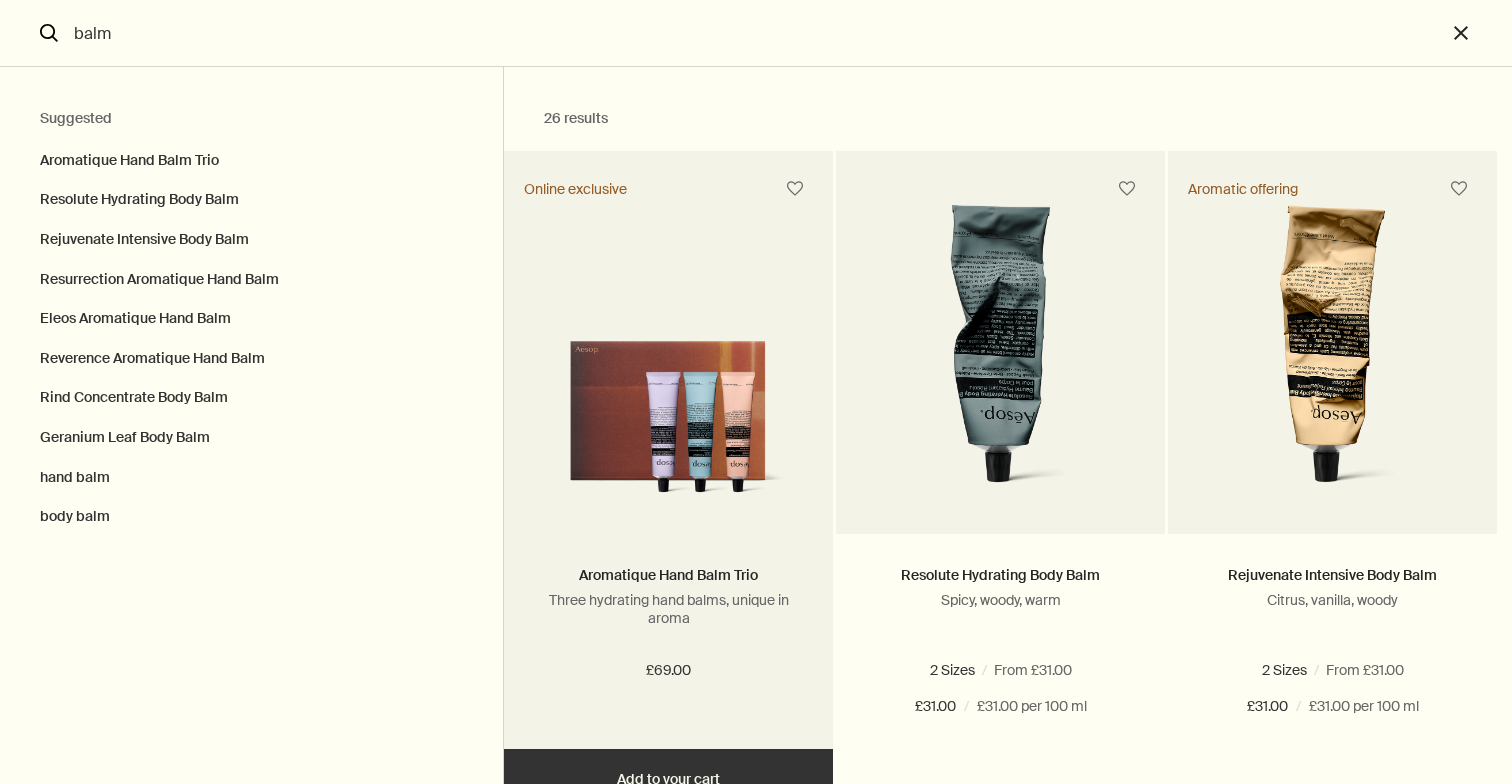 scroll, scrollTop: 0, scrollLeft: 0, axis: both 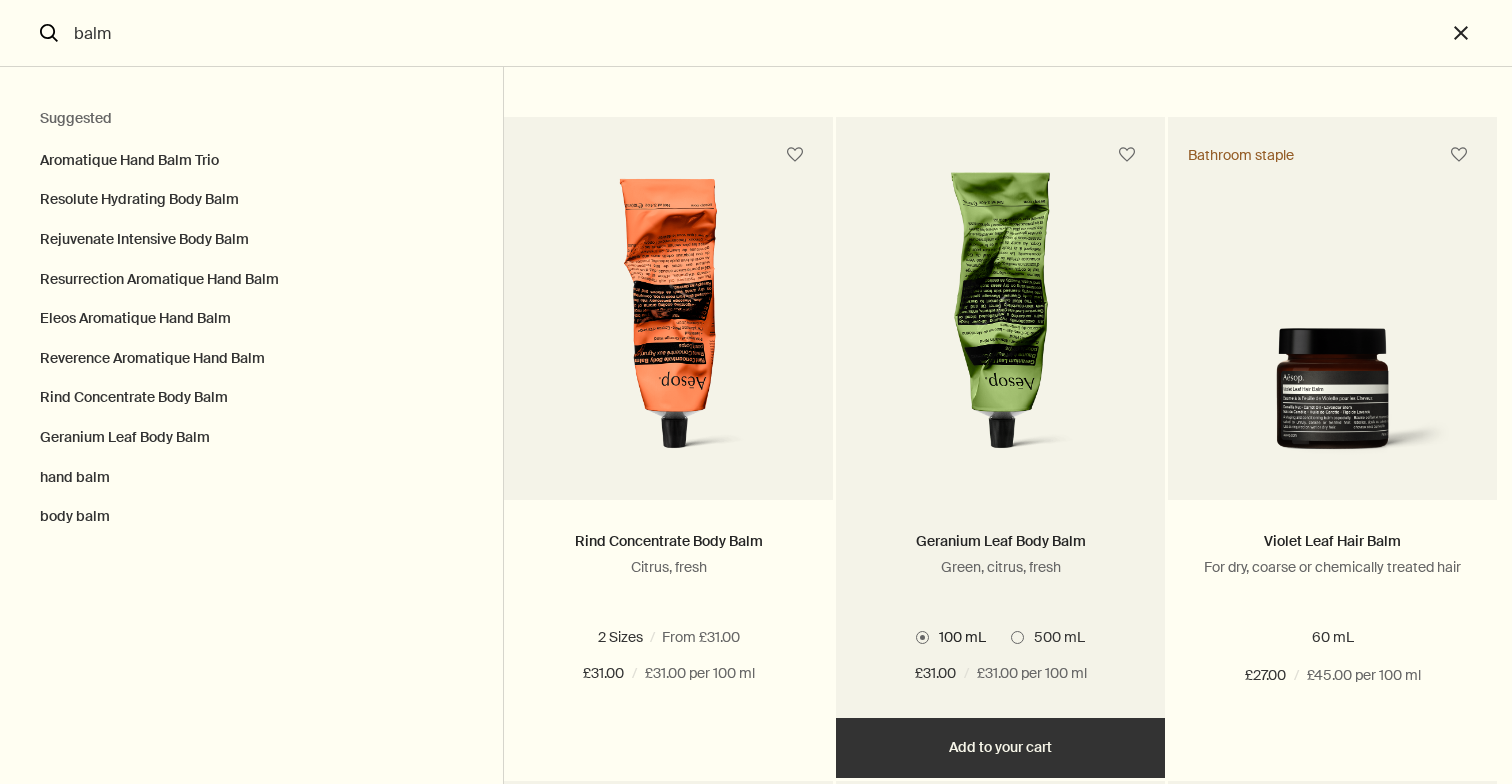 click at bounding box center [1017, 637] 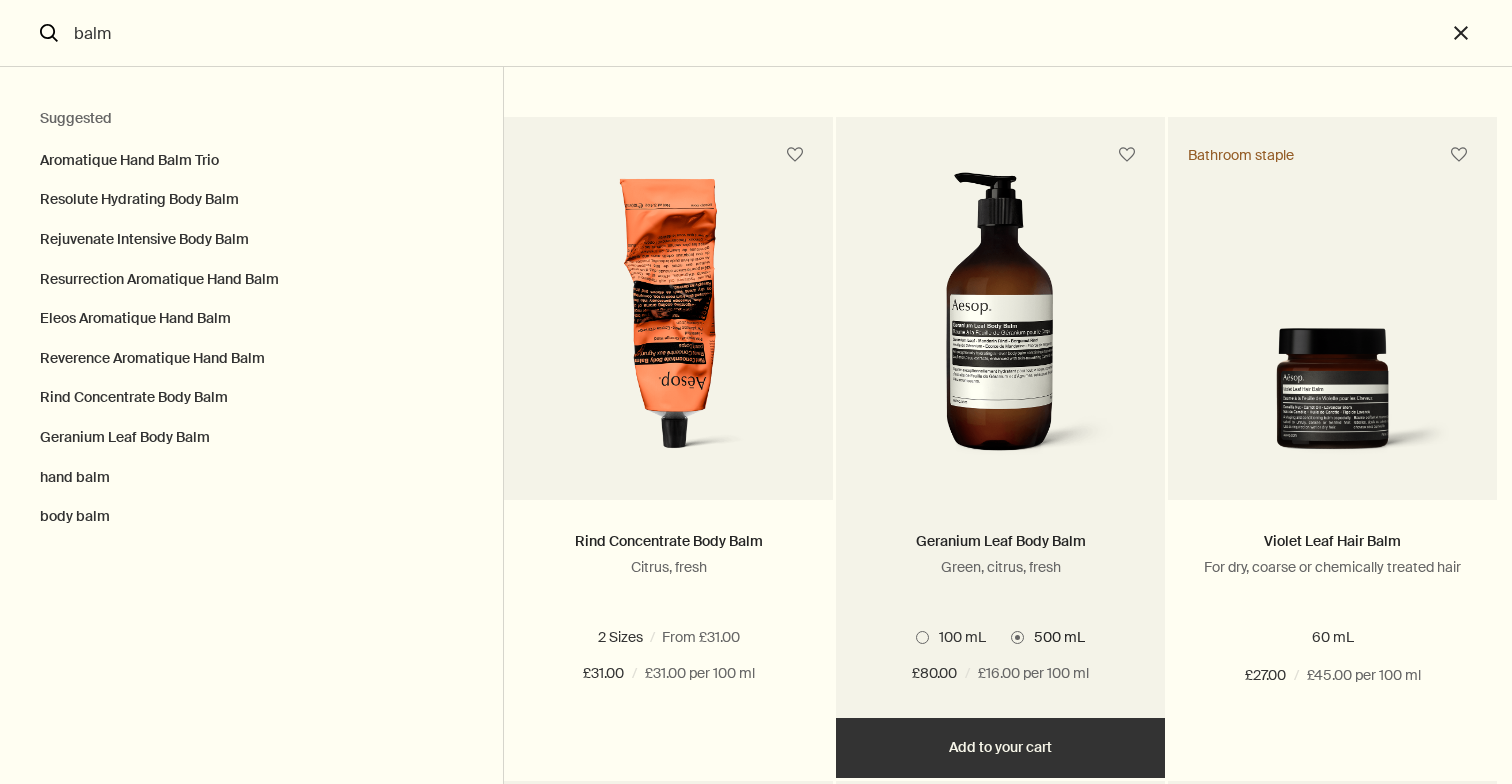 click on "Add Add to your cart" at bounding box center (1000, 748) 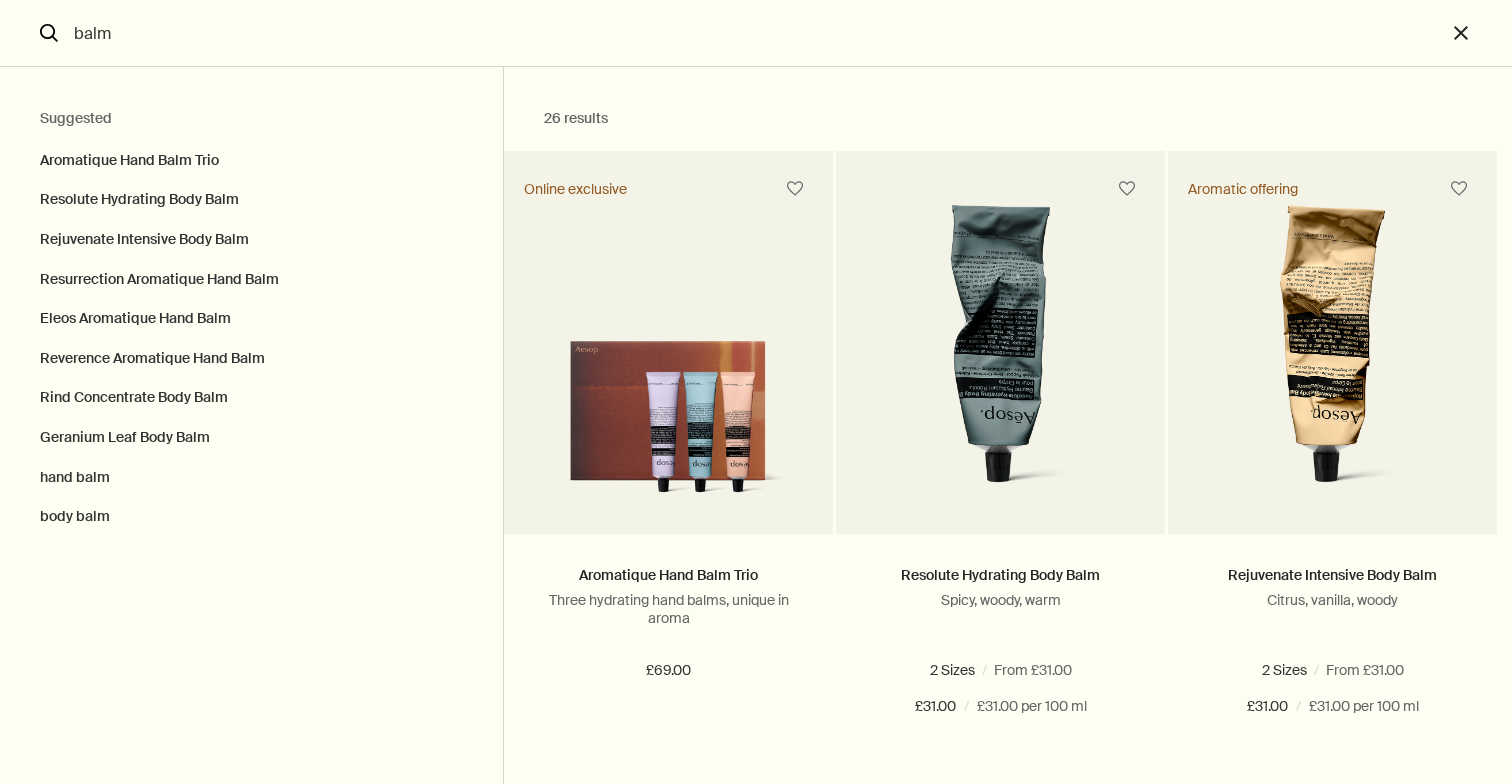 scroll, scrollTop: 0, scrollLeft: 0, axis: both 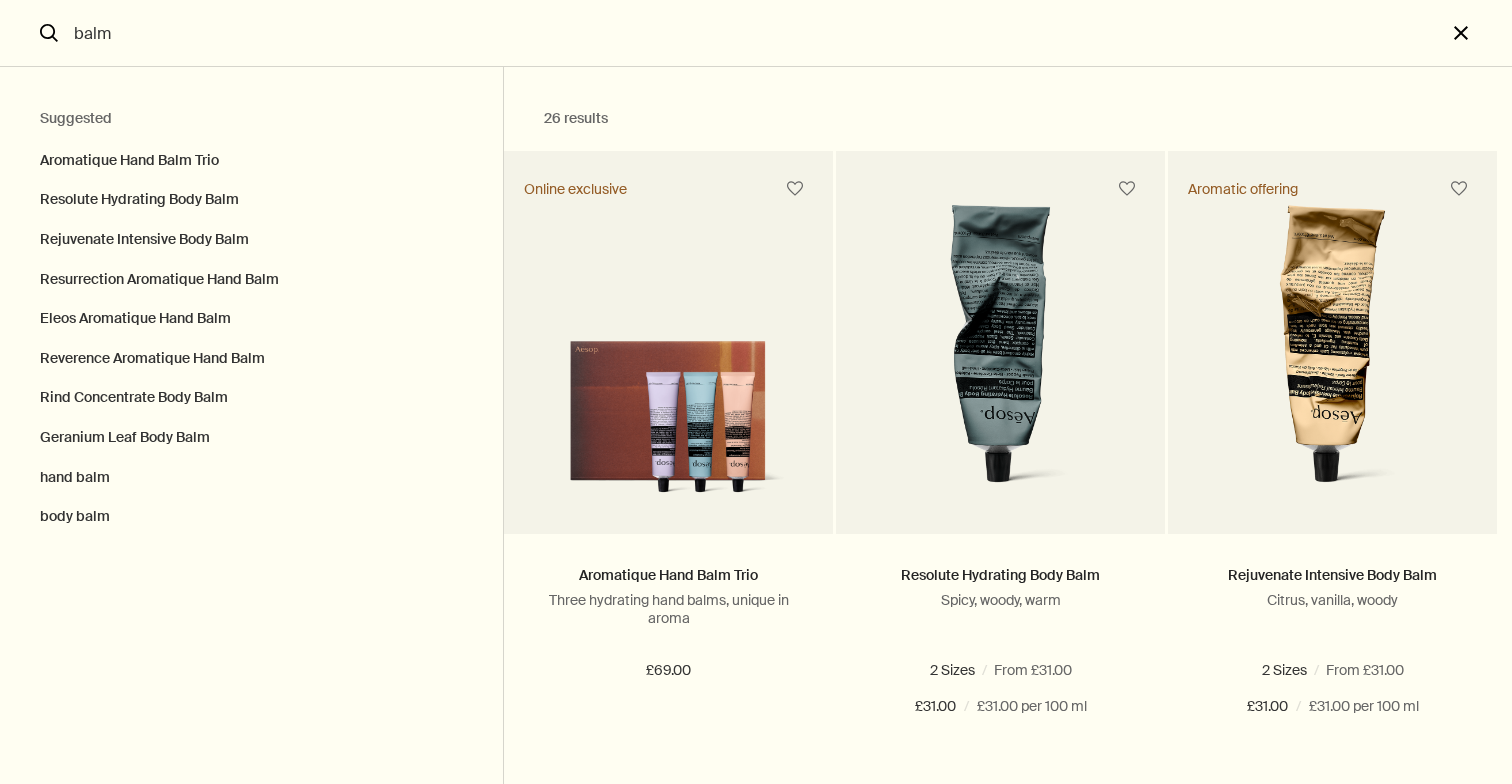 click on "close" at bounding box center (1479, 33) 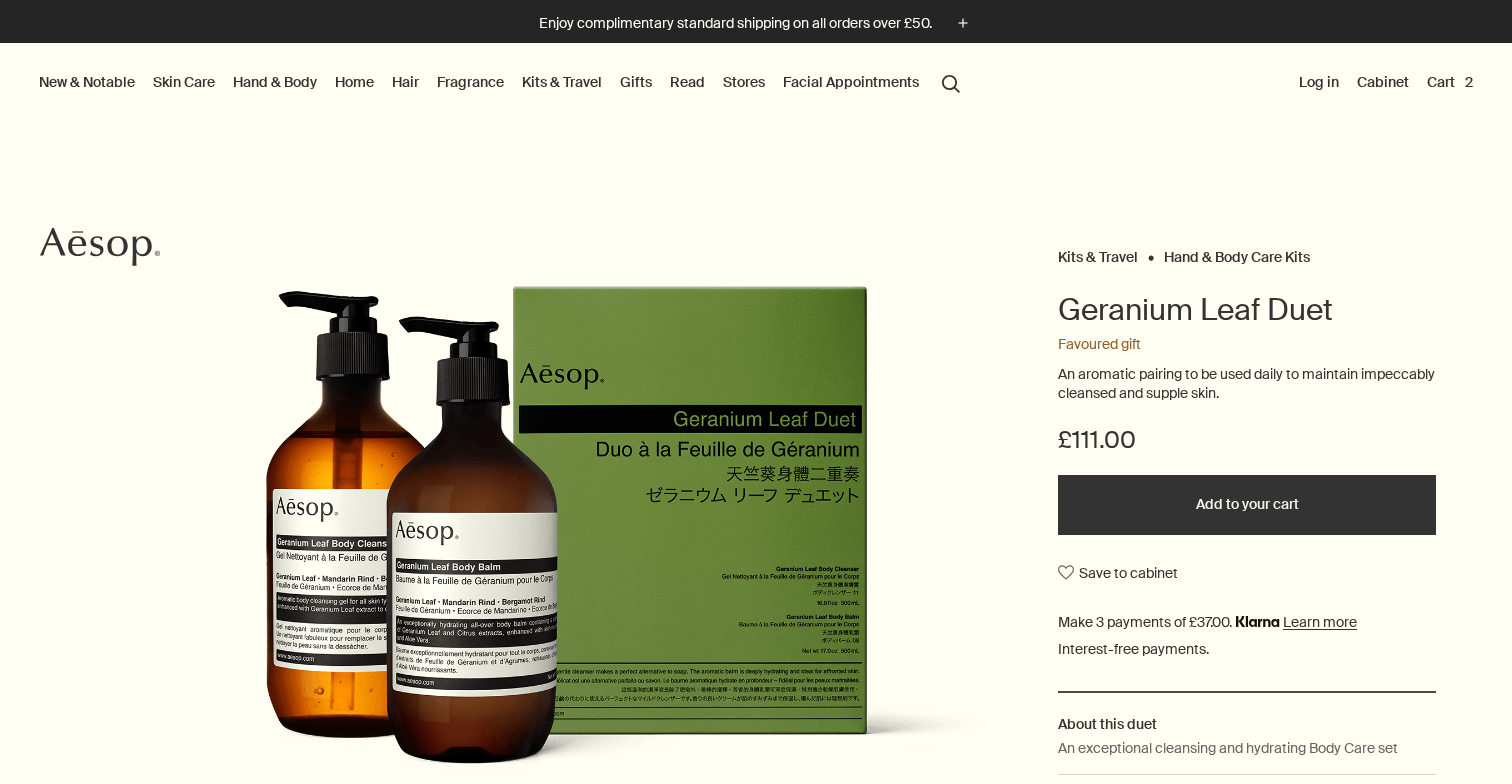 click on "Cart 2" at bounding box center [1450, 82] 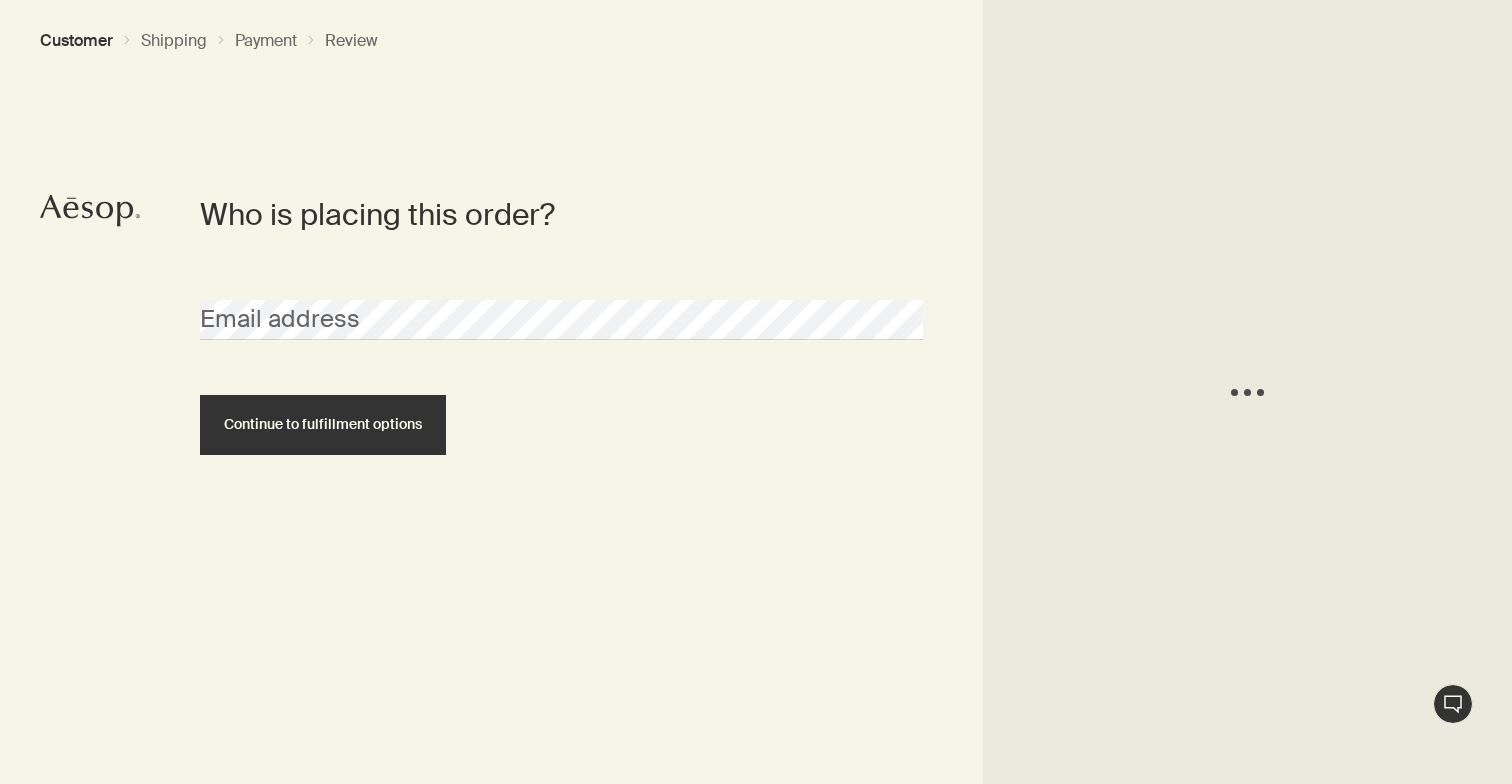 scroll, scrollTop: 0, scrollLeft: 0, axis: both 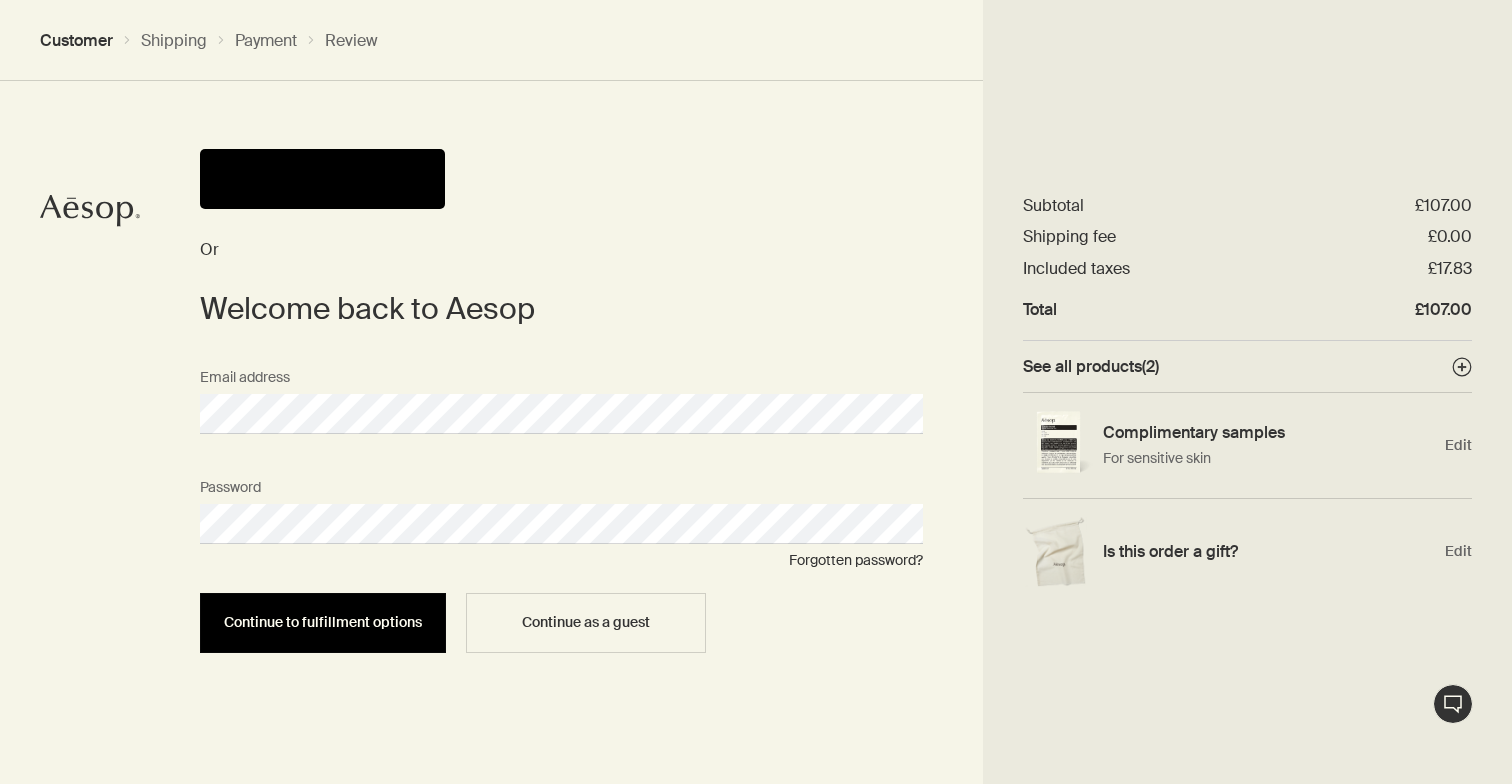 click on "Continue to fulfillment options" at bounding box center [323, 622] 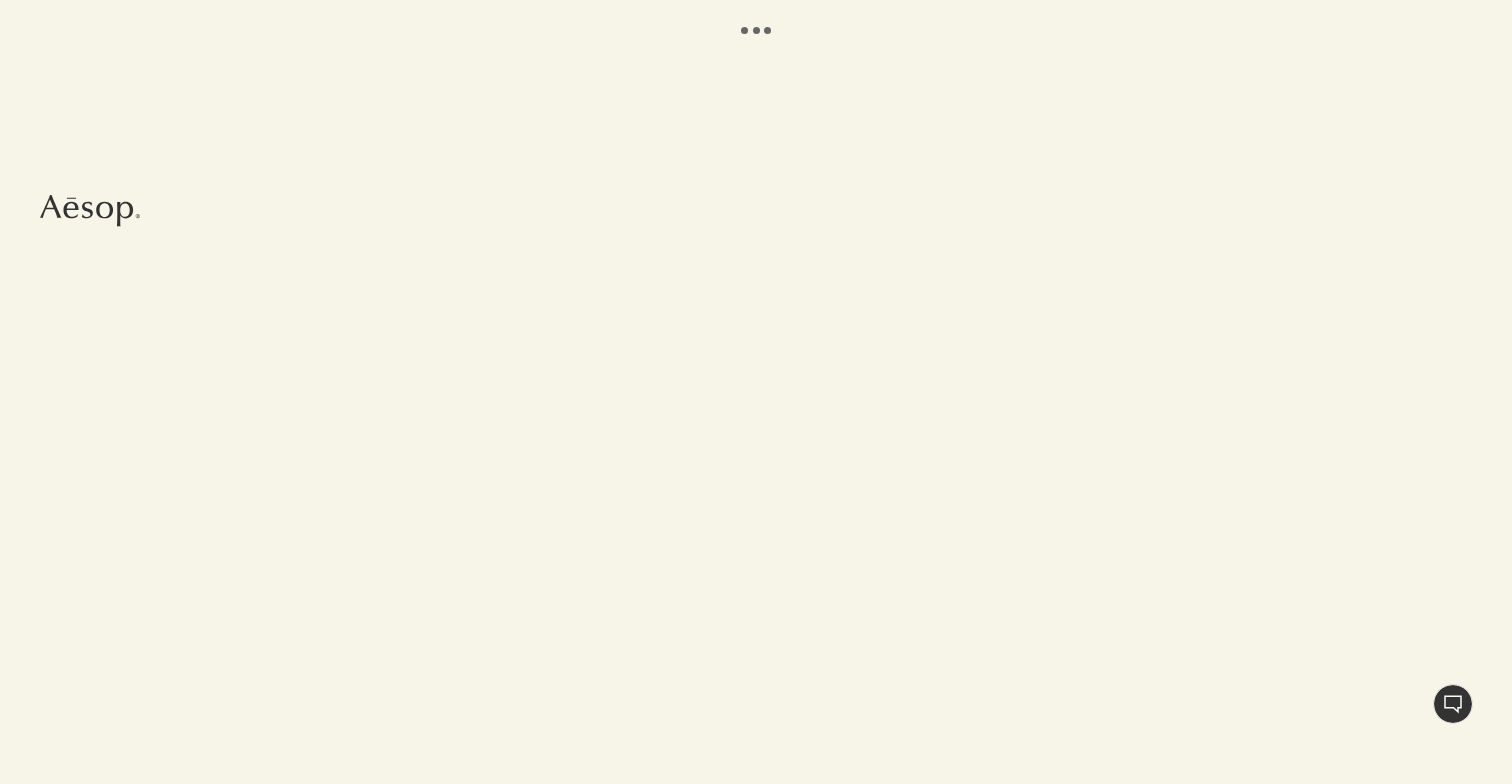 scroll, scrollTop: 0, scrollLeft: 0, axis: both 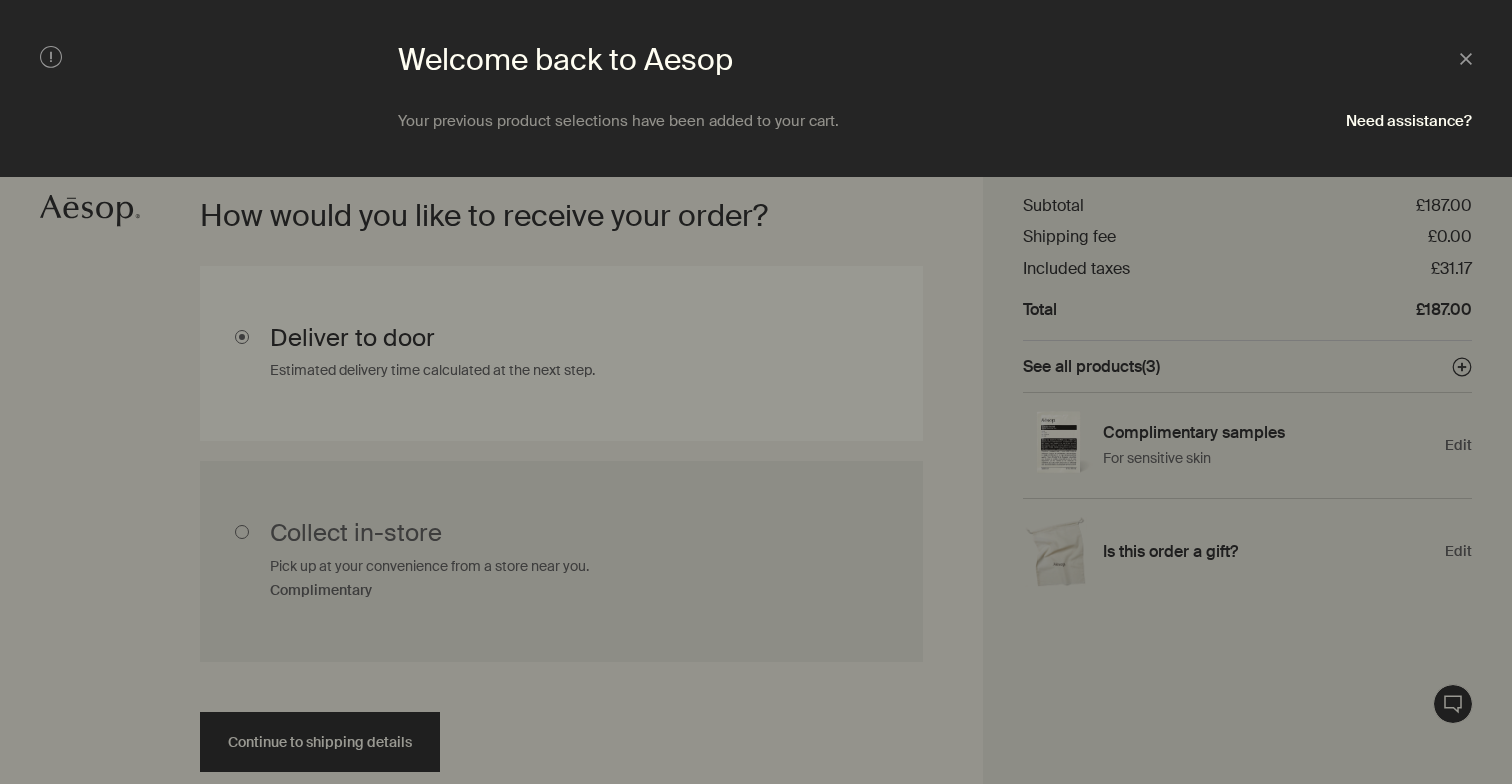 click at bounding box center [756, 392] 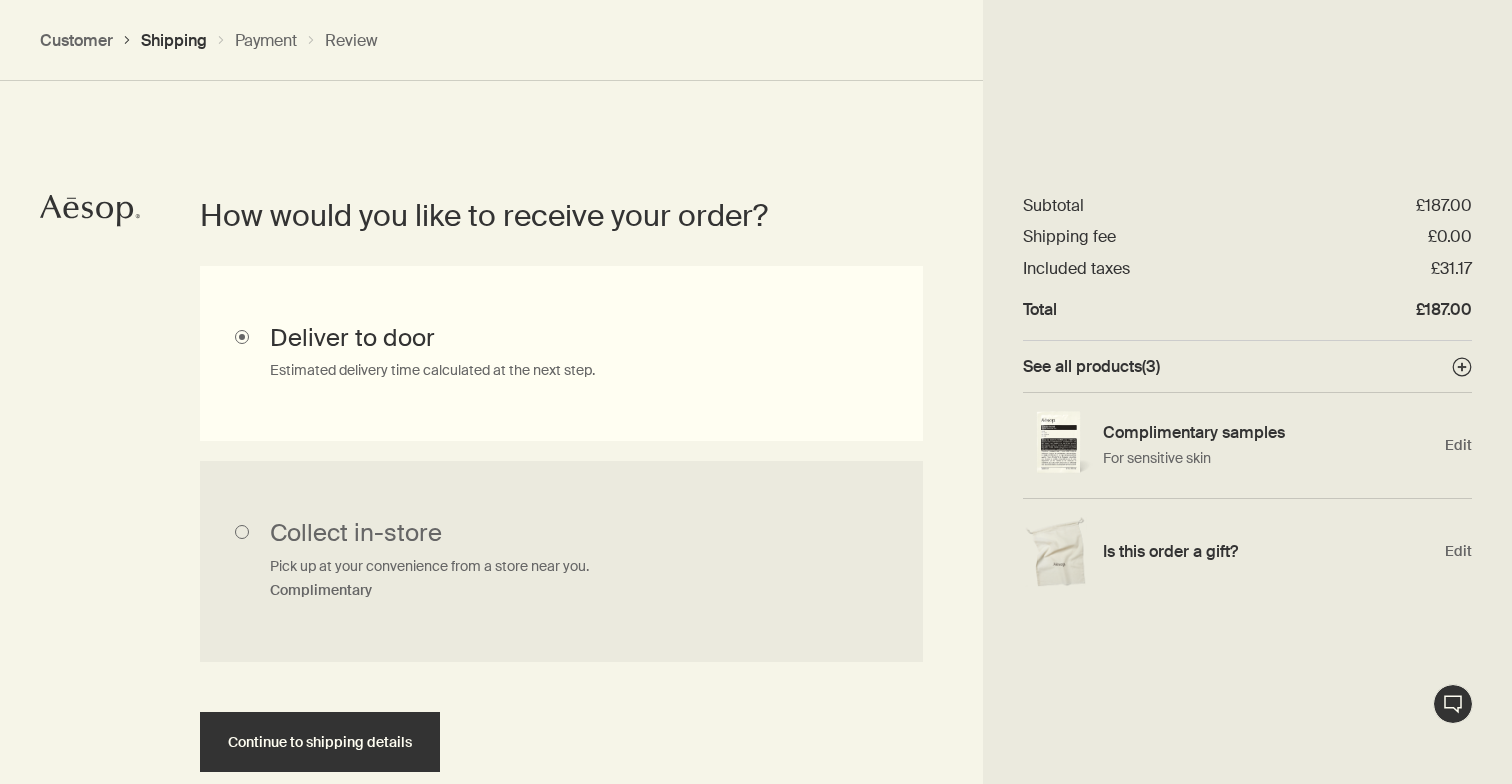 click 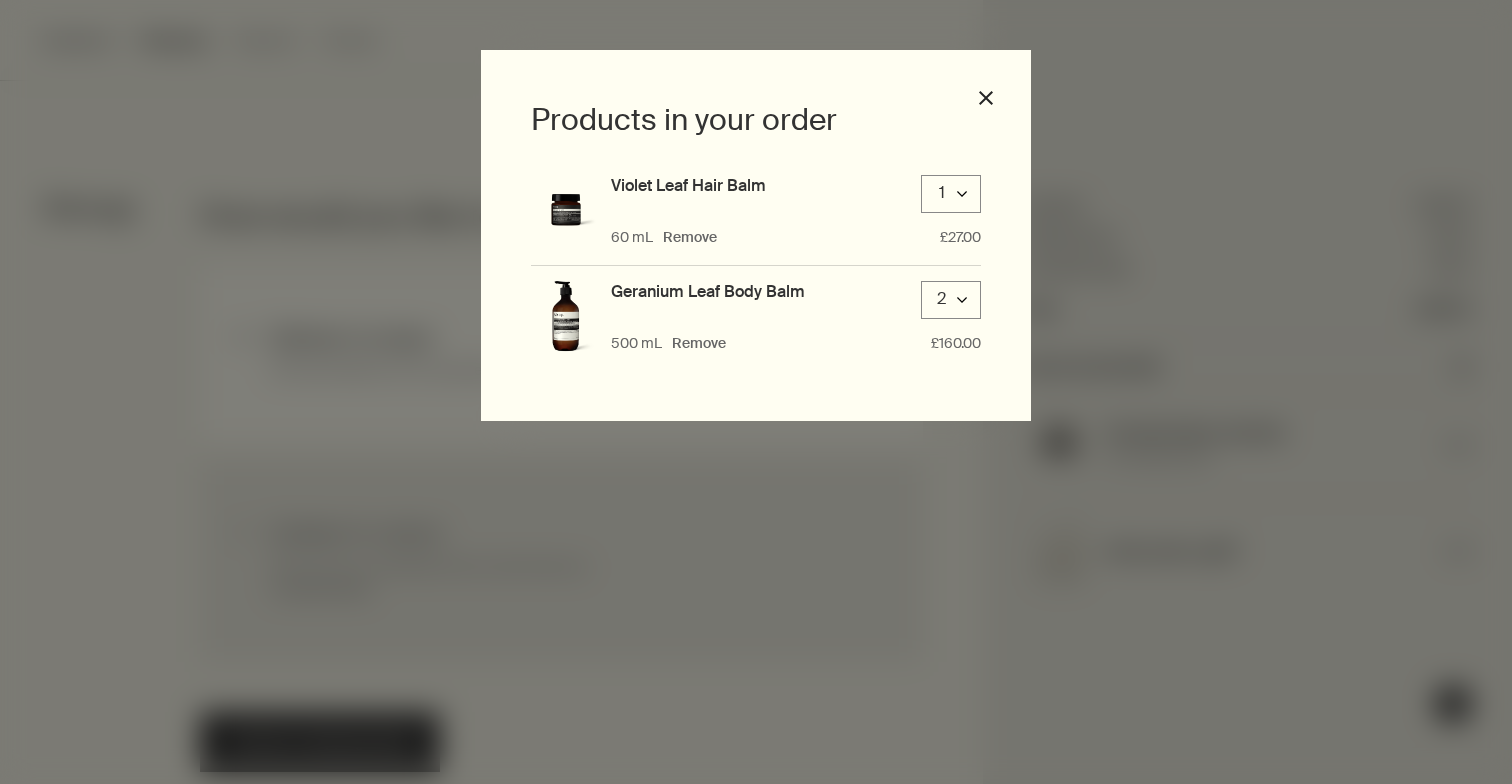 click on "2 downArrow" at bounding box center [951, 300] 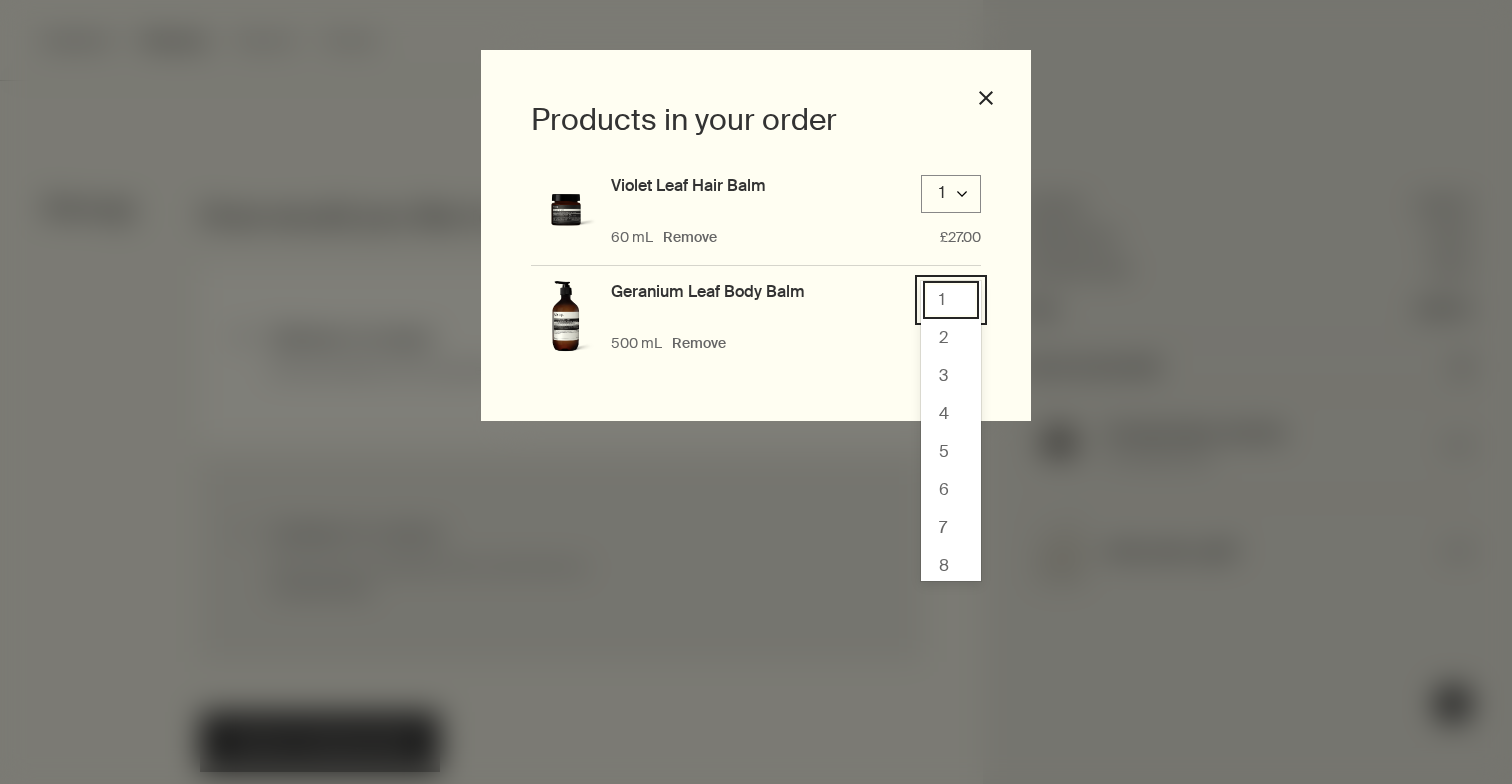 click on "1" at bounding box center [951, 300] 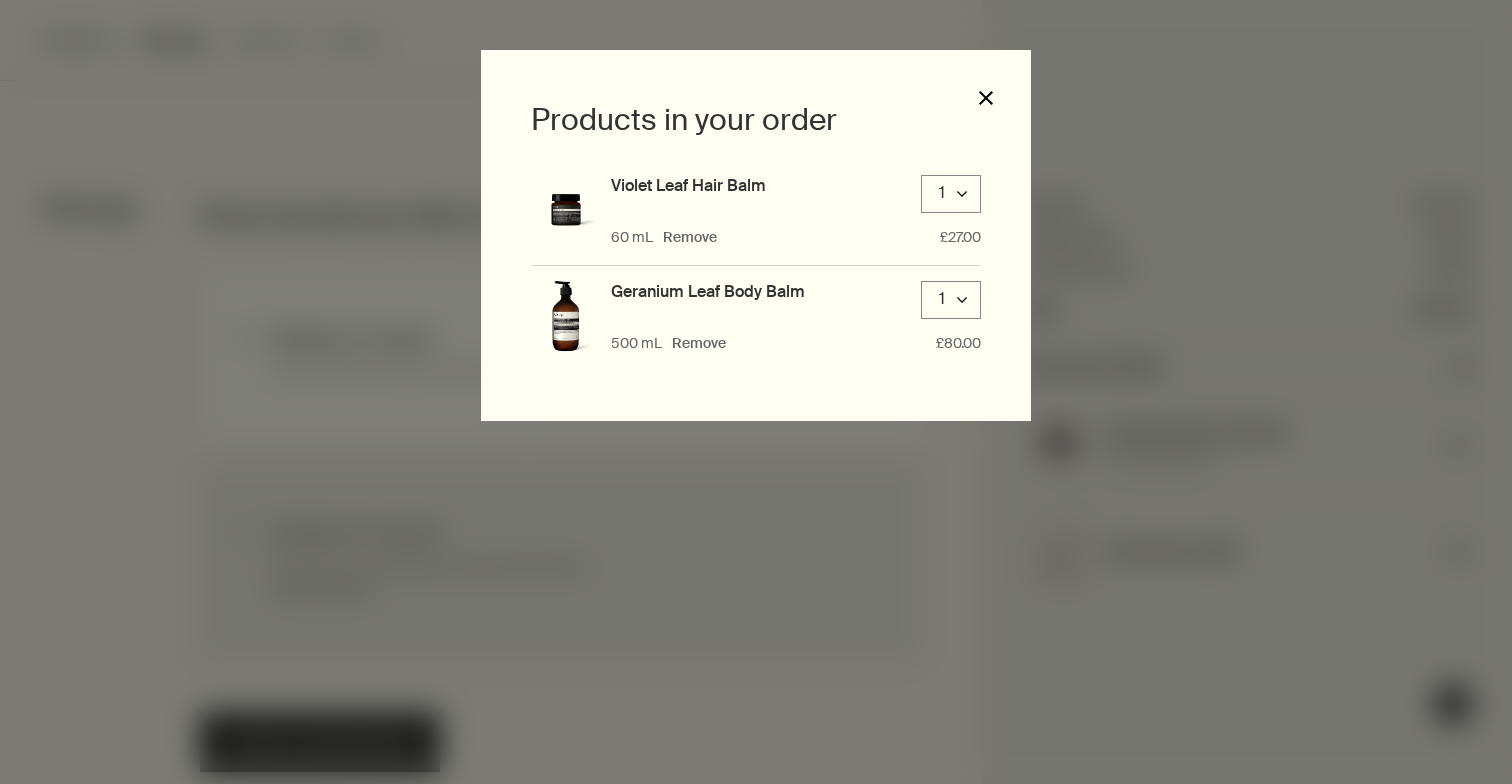 click on "close" at bounding box center [986, 98] 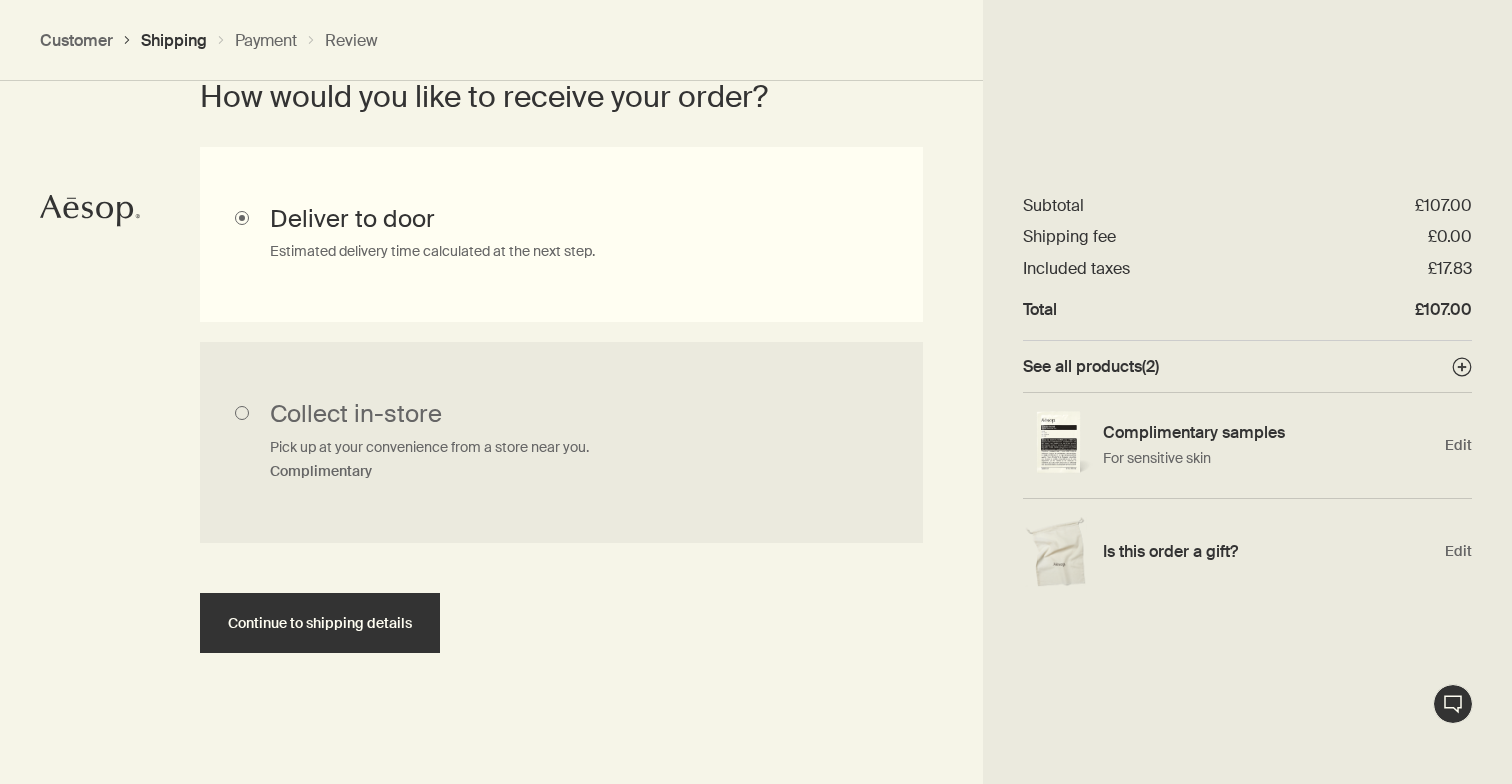 scroll, scrollTop: 565, scrollLeft: 0, axis: vertical 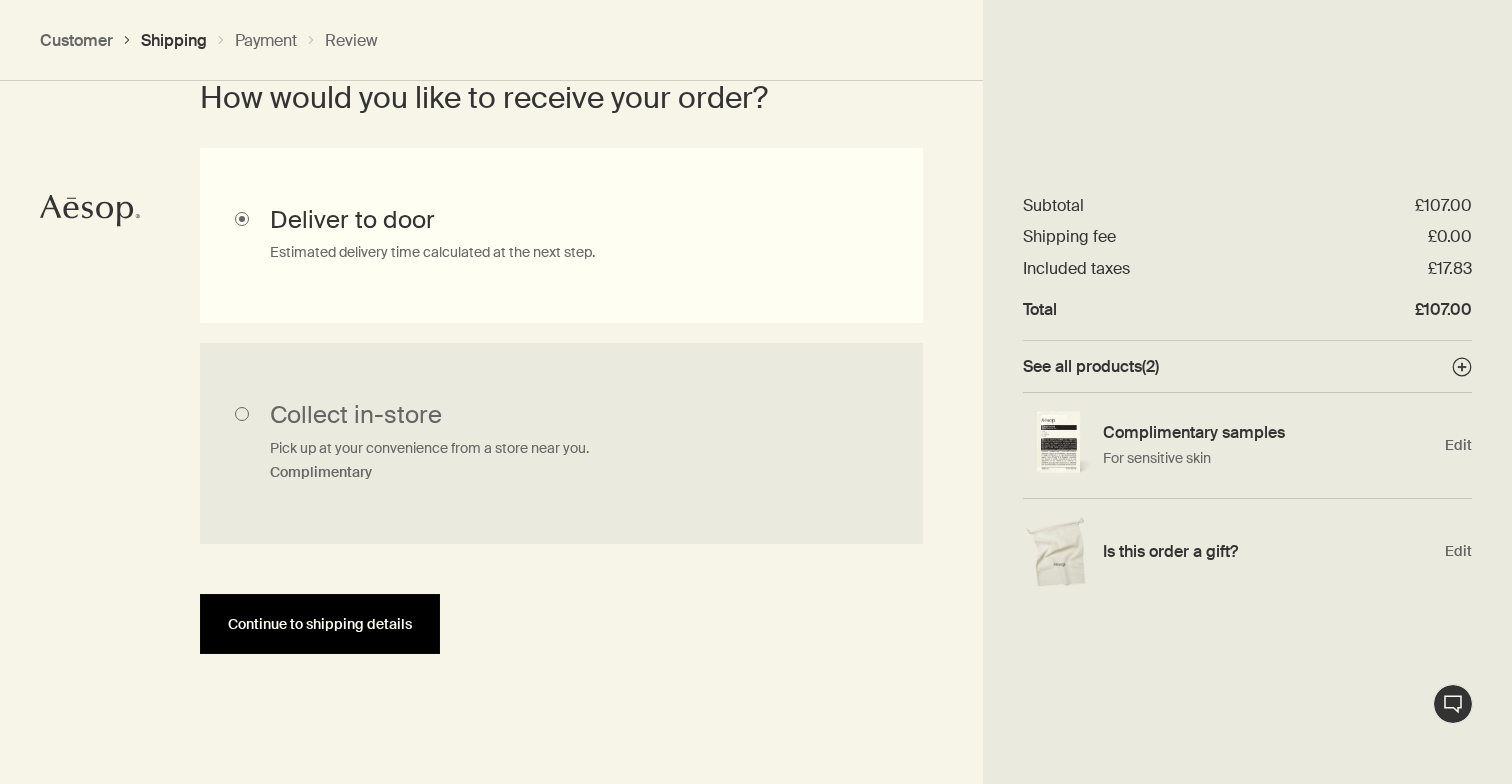 click on "Continue to shipping details" at bounding box center (320, 624) 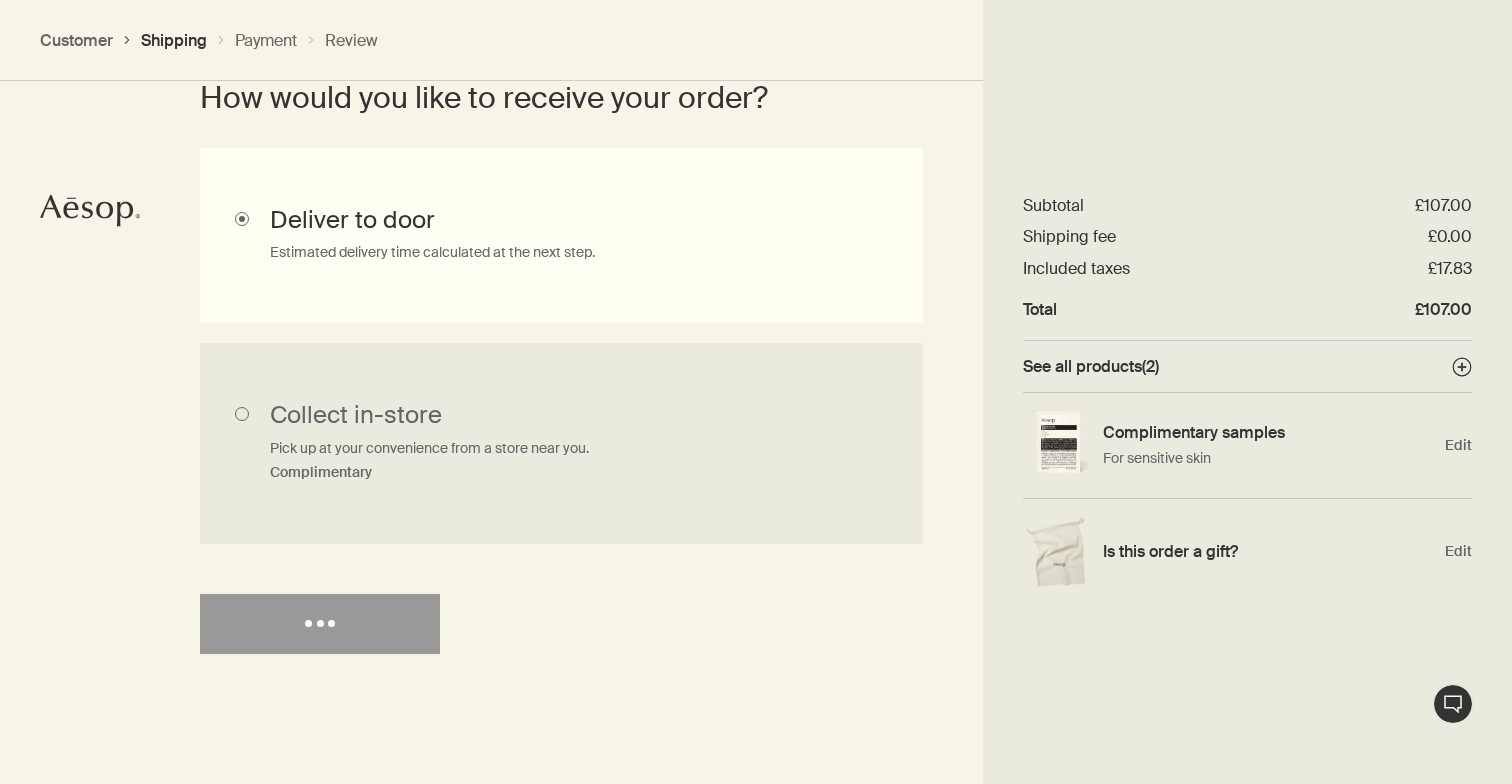select on "GB" 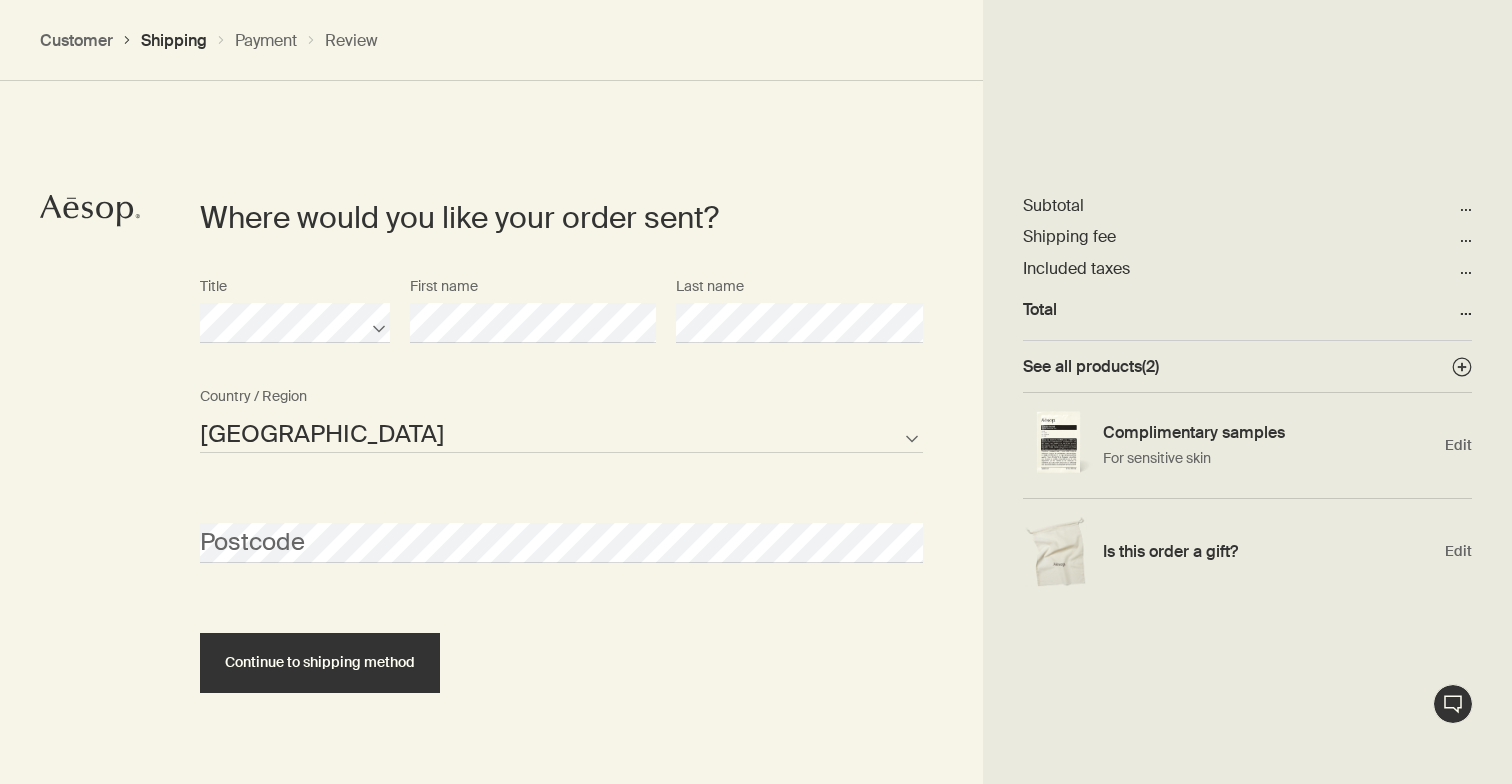 scroll, scrollTop: 863, scrollLeft: 0, axis: vertical 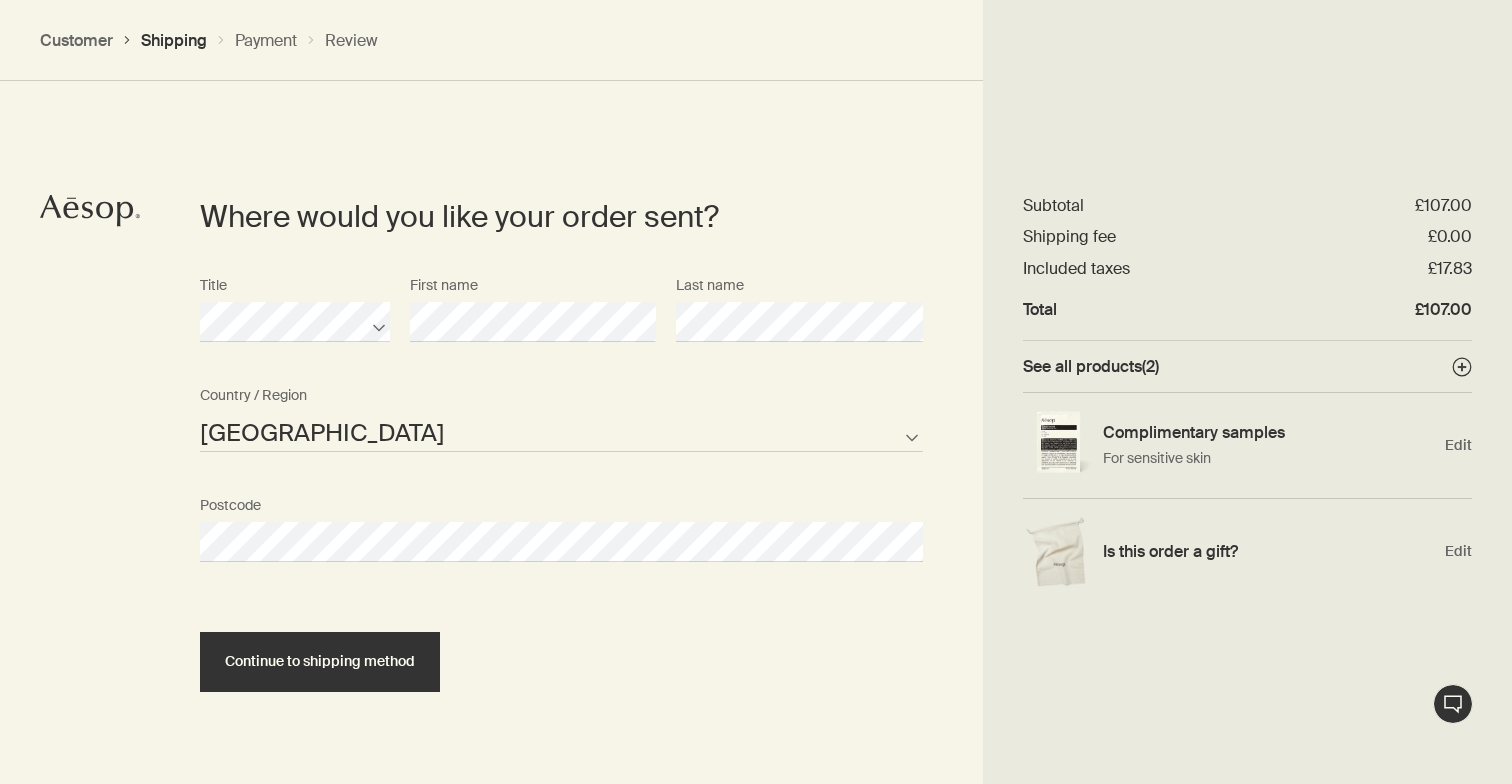 select on "GB" 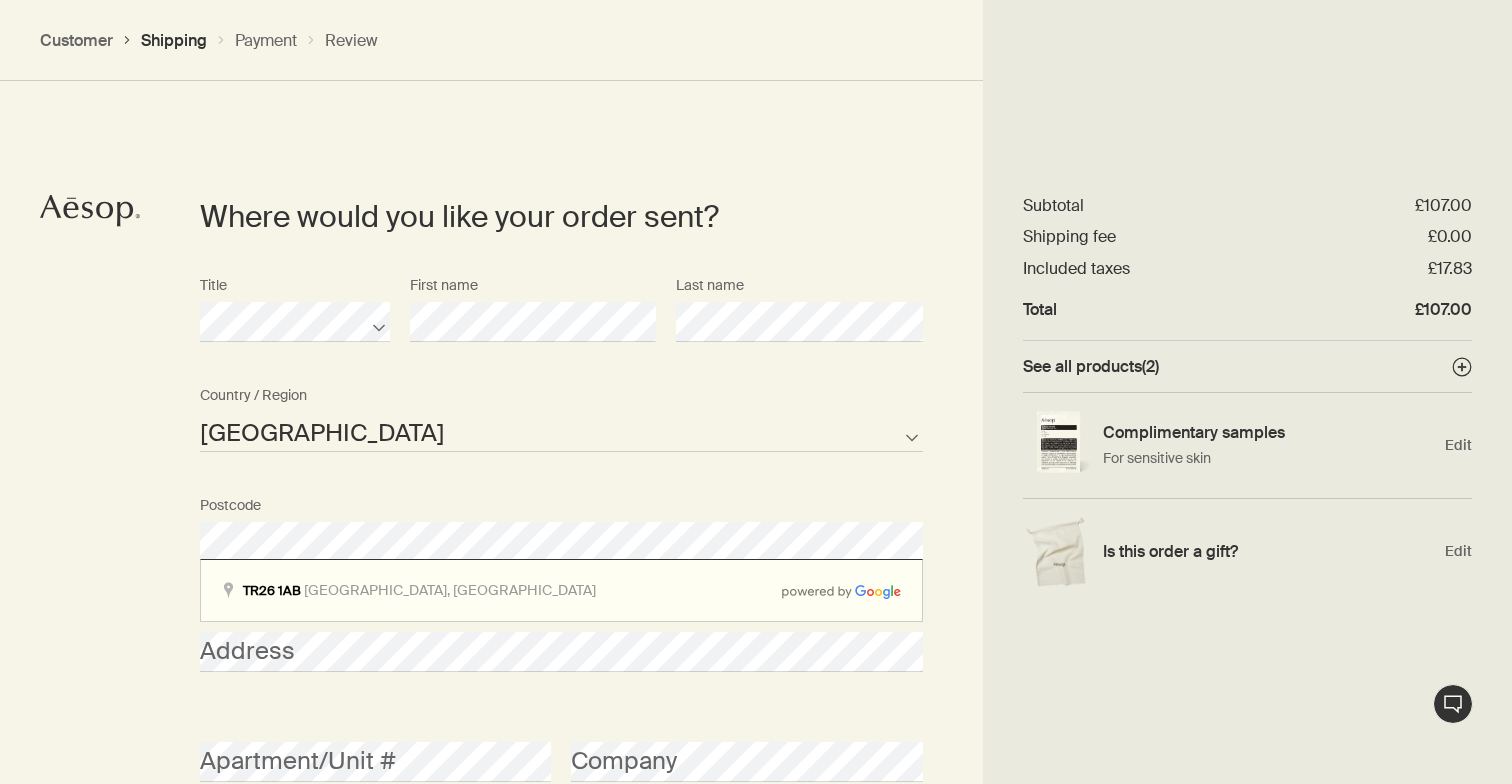 select on "GB" 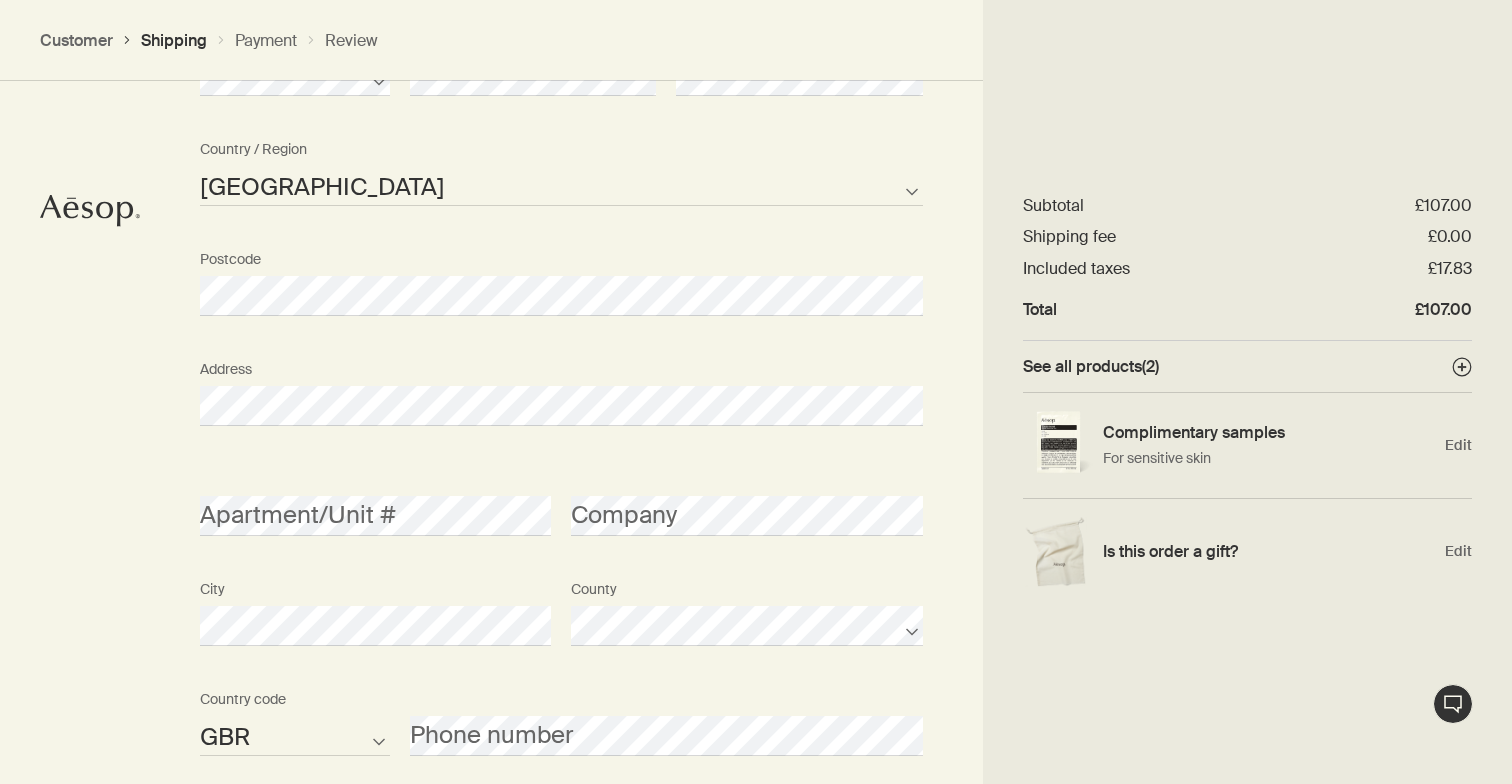 scroll, scrollTop: 1105, scrollLeft: 0, axis: vertical 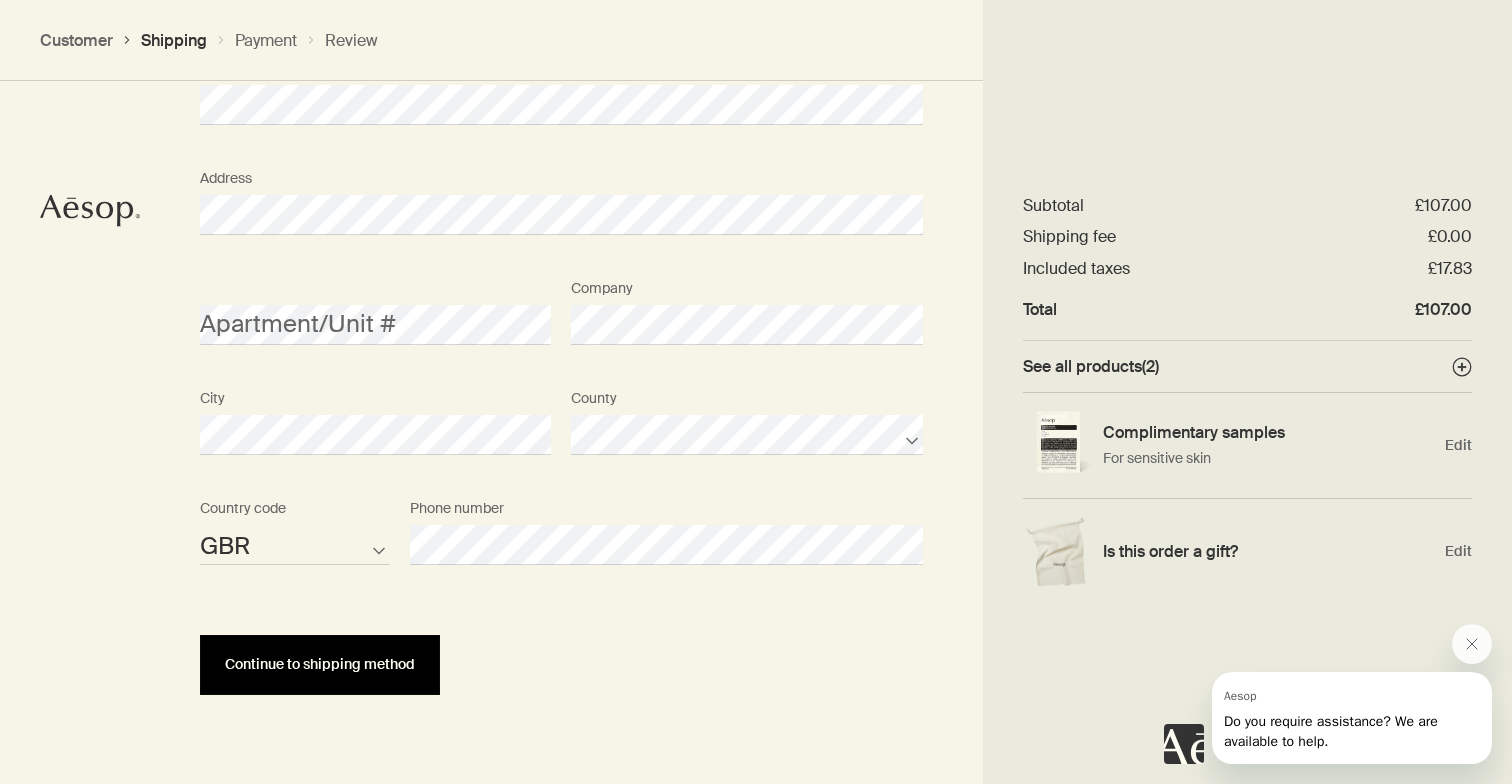 click on "Continue to shipping method" at bounding box center [320, 664] 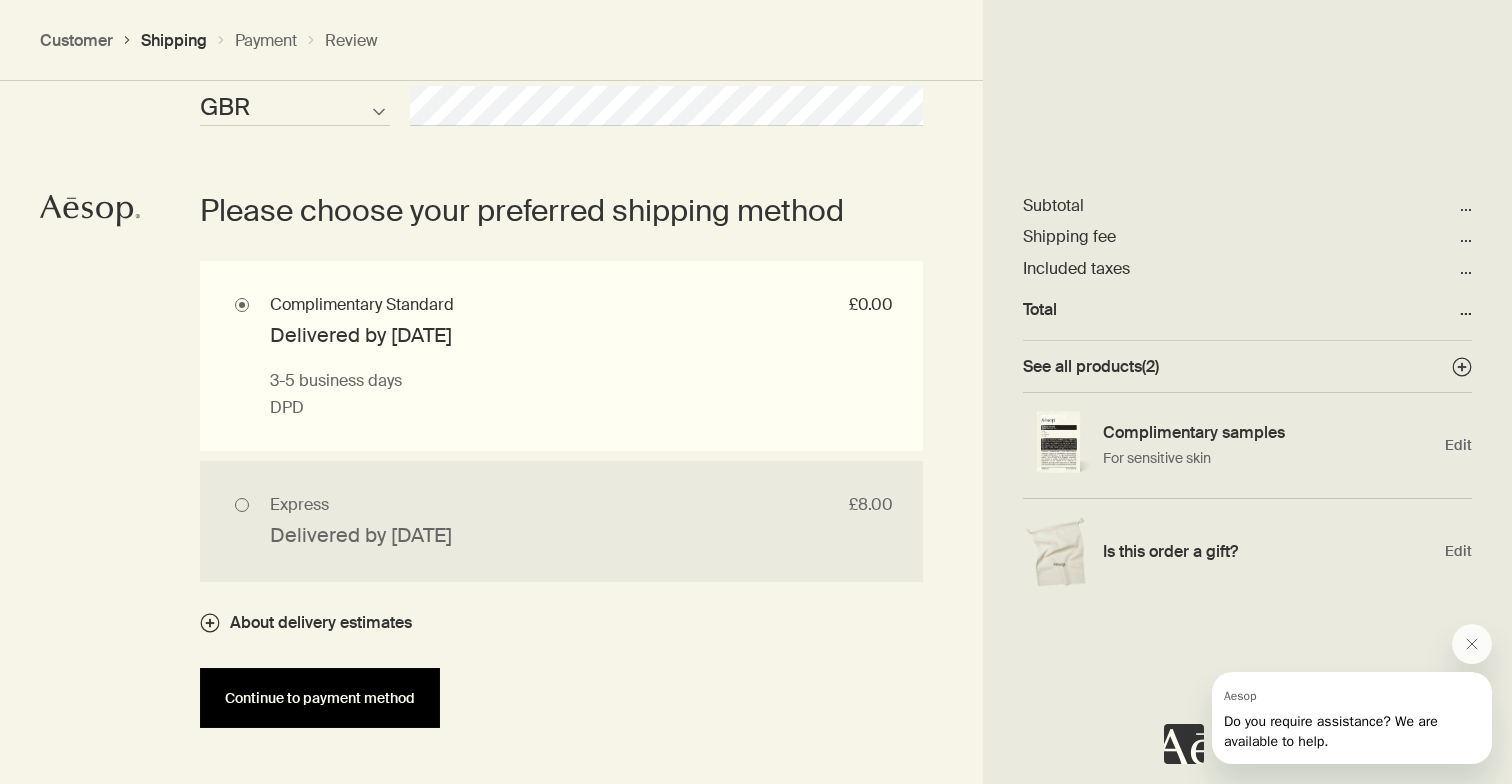 scroll, scrollTop: 1740, scrollLeft: 0, axis: vertical 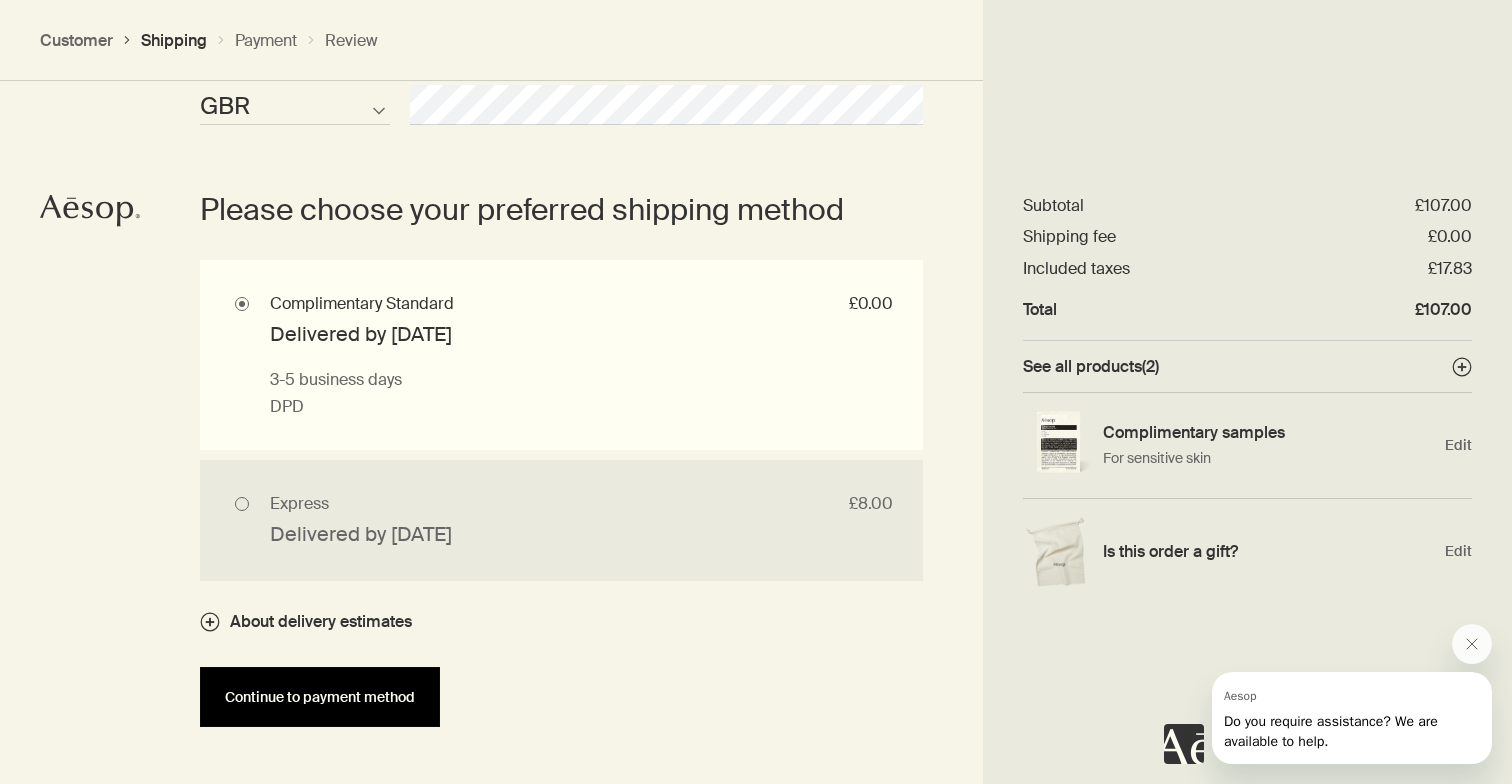 click on "Continue to payment method" at bounding box center [320, 697] 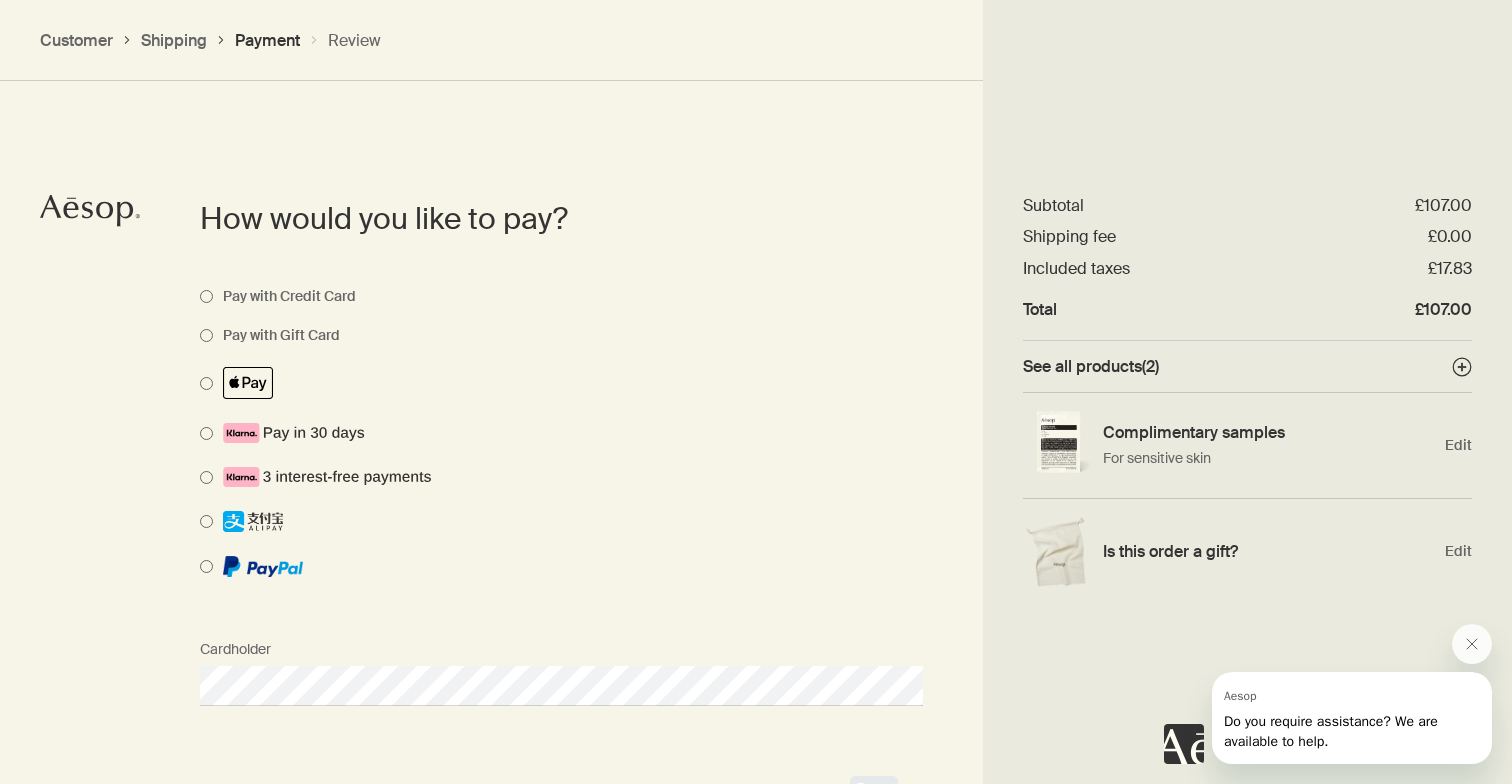 scroll, scrollTop: 1415, scrollLeft: 0, axis: vertical 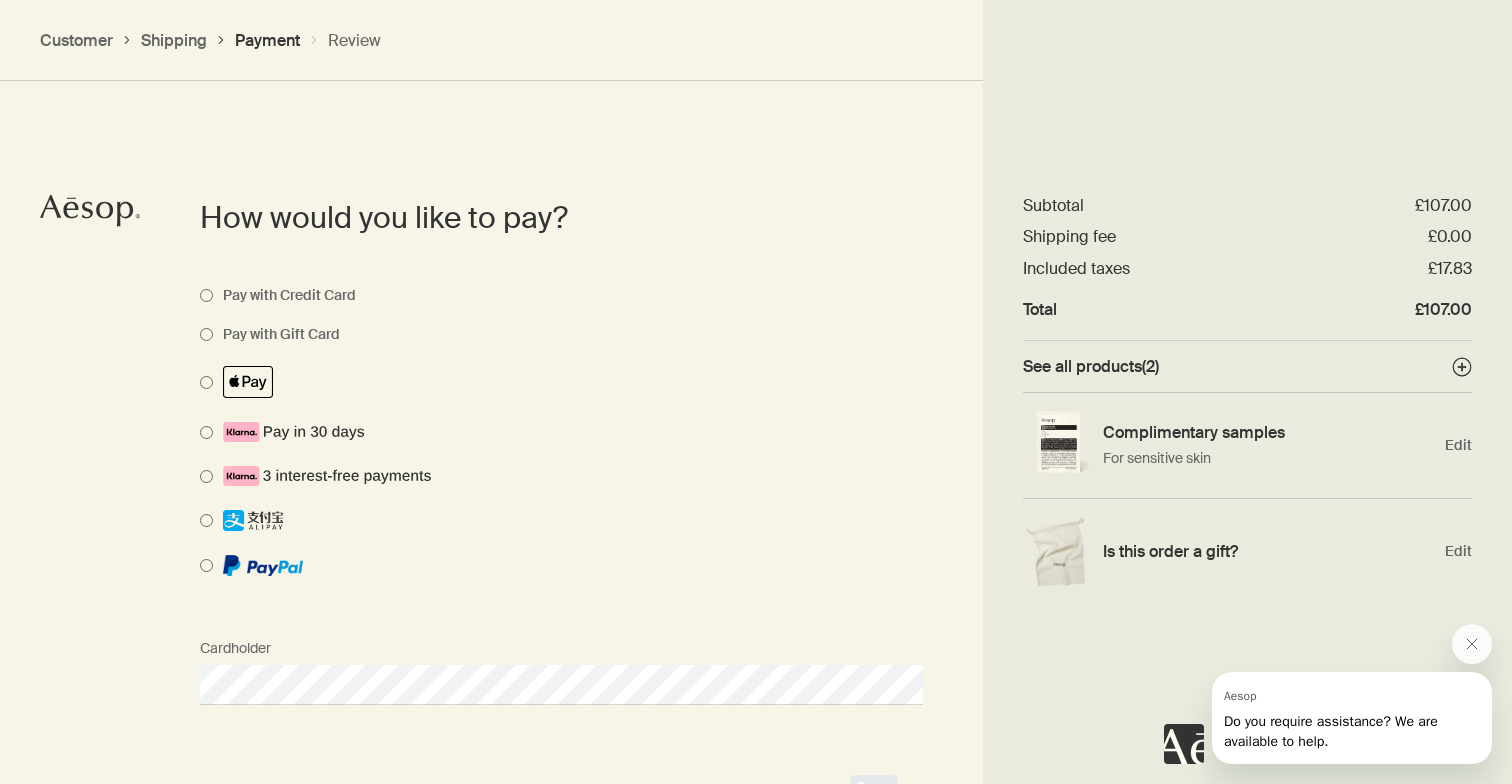 select on "GB" 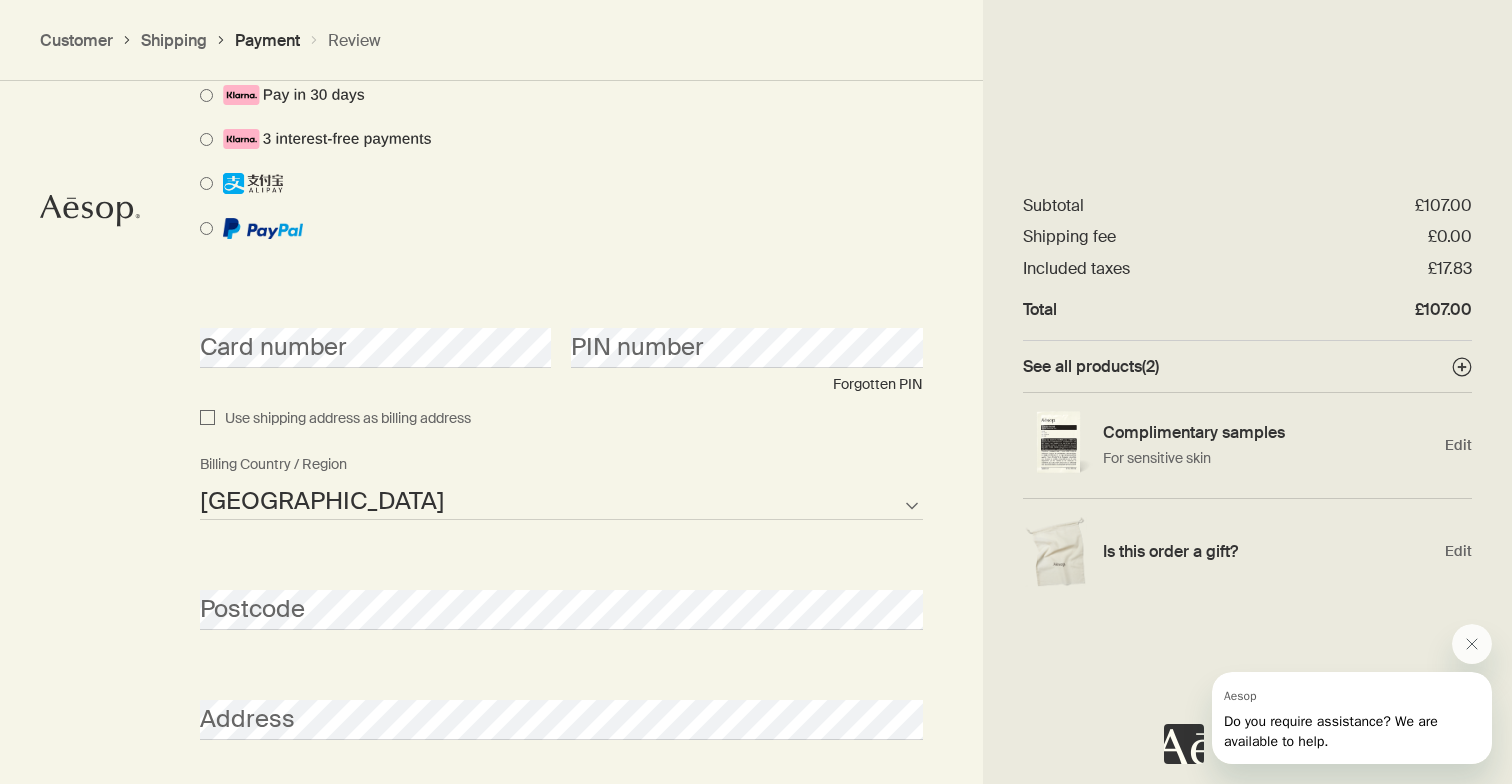 scroll, scrollTop: 1680, scrollLeft: 0, axis: vertical 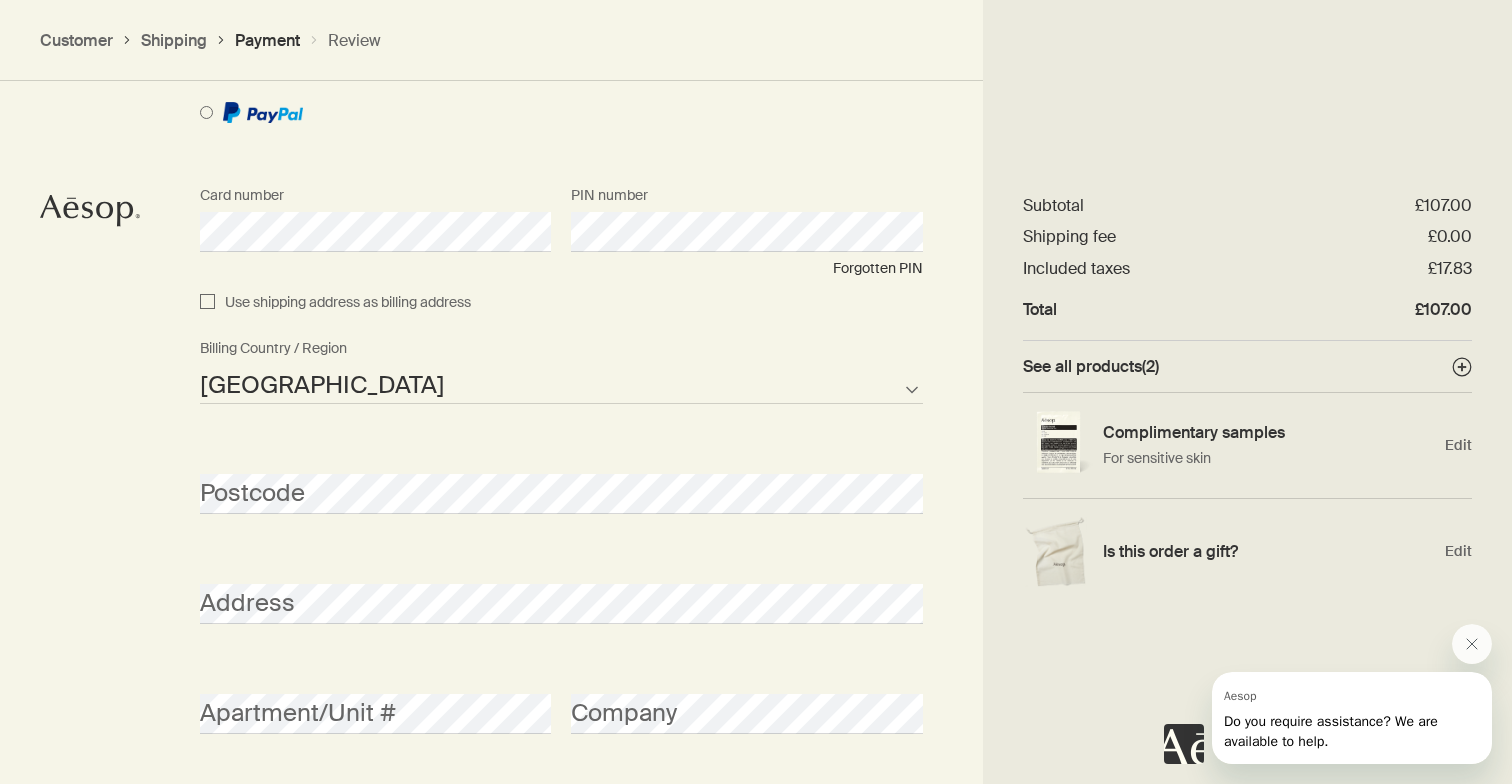 click on "Use shipping address as billing address" at bounding box center (207, 303) 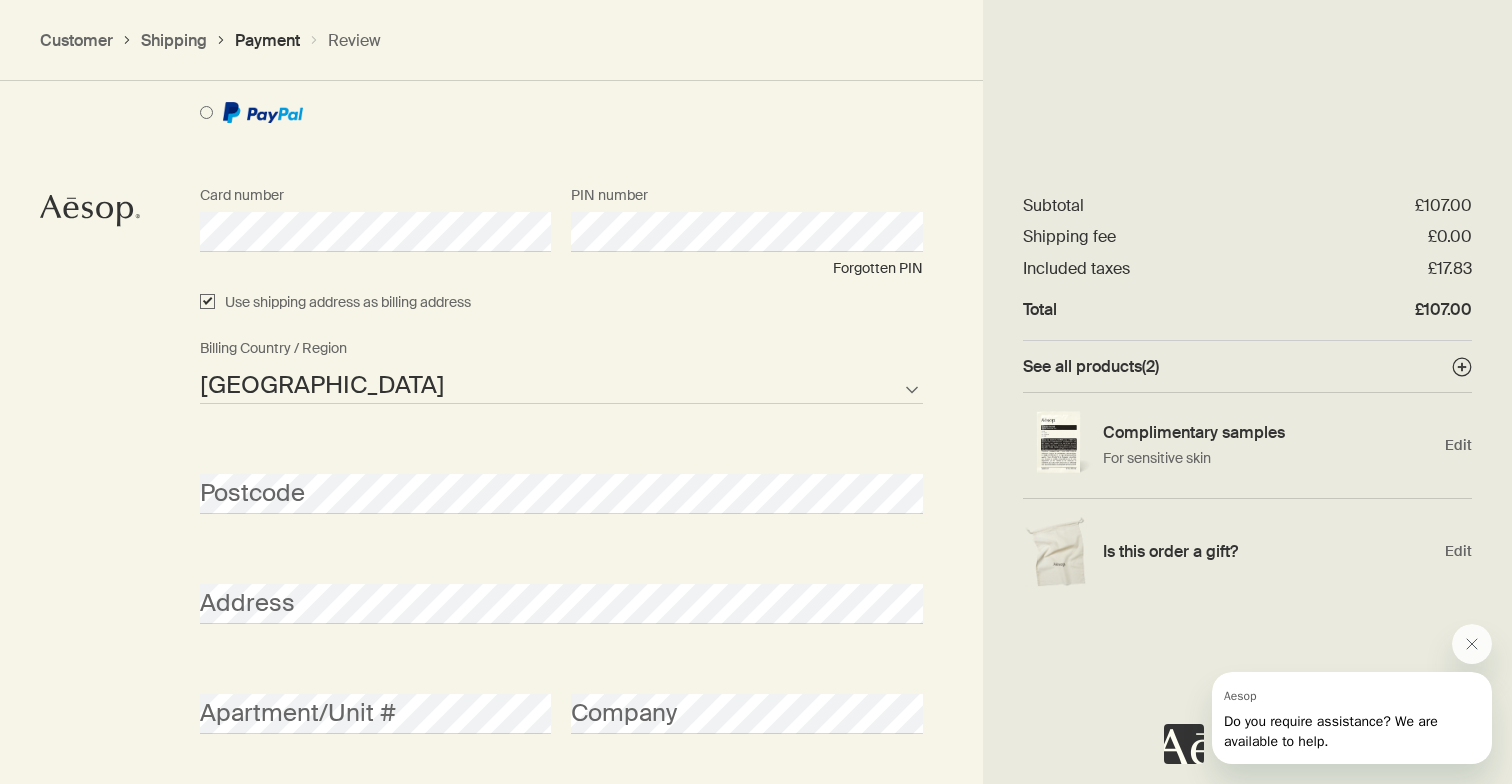 checkbox on "true" 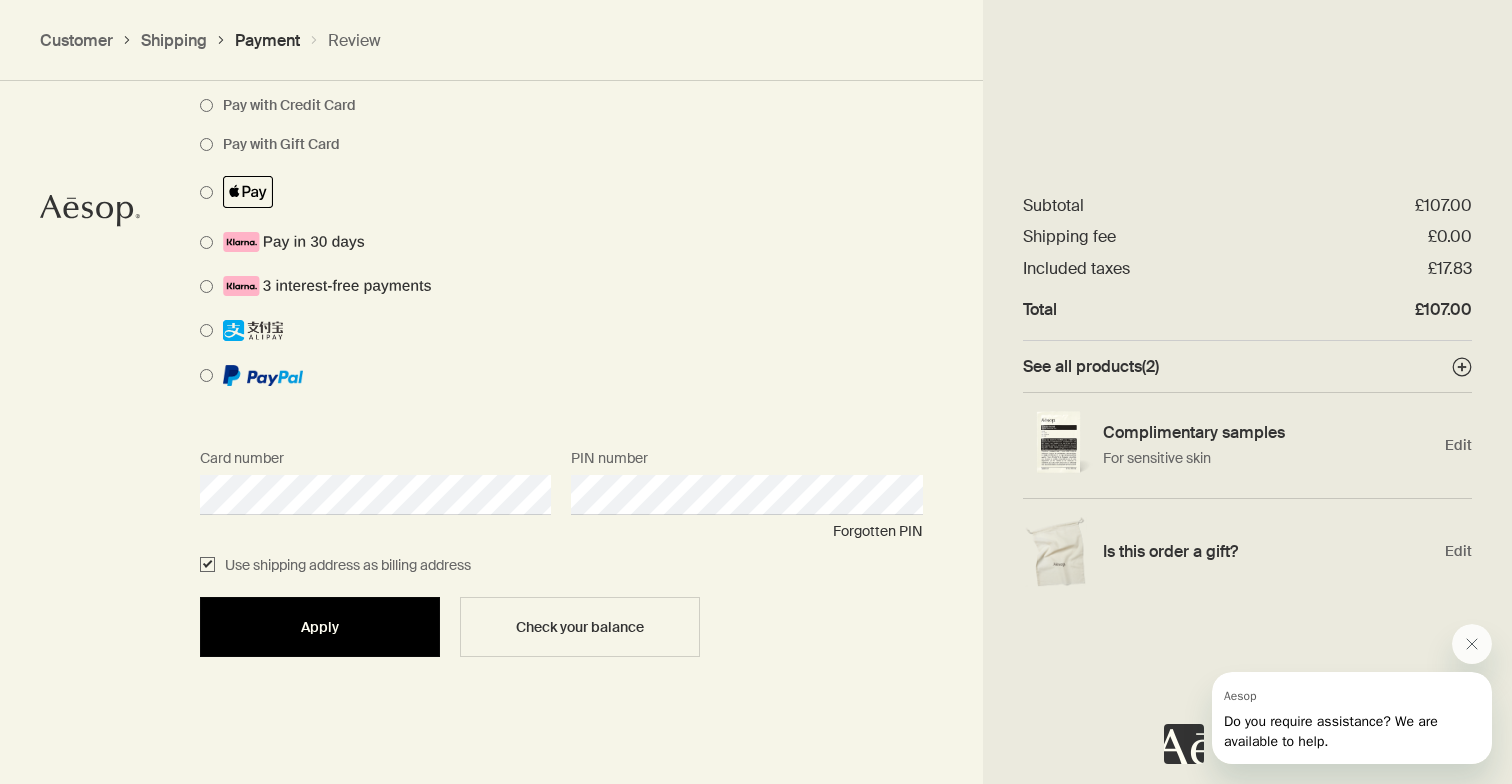 click on "Apply" at bounding box center [320, 627] 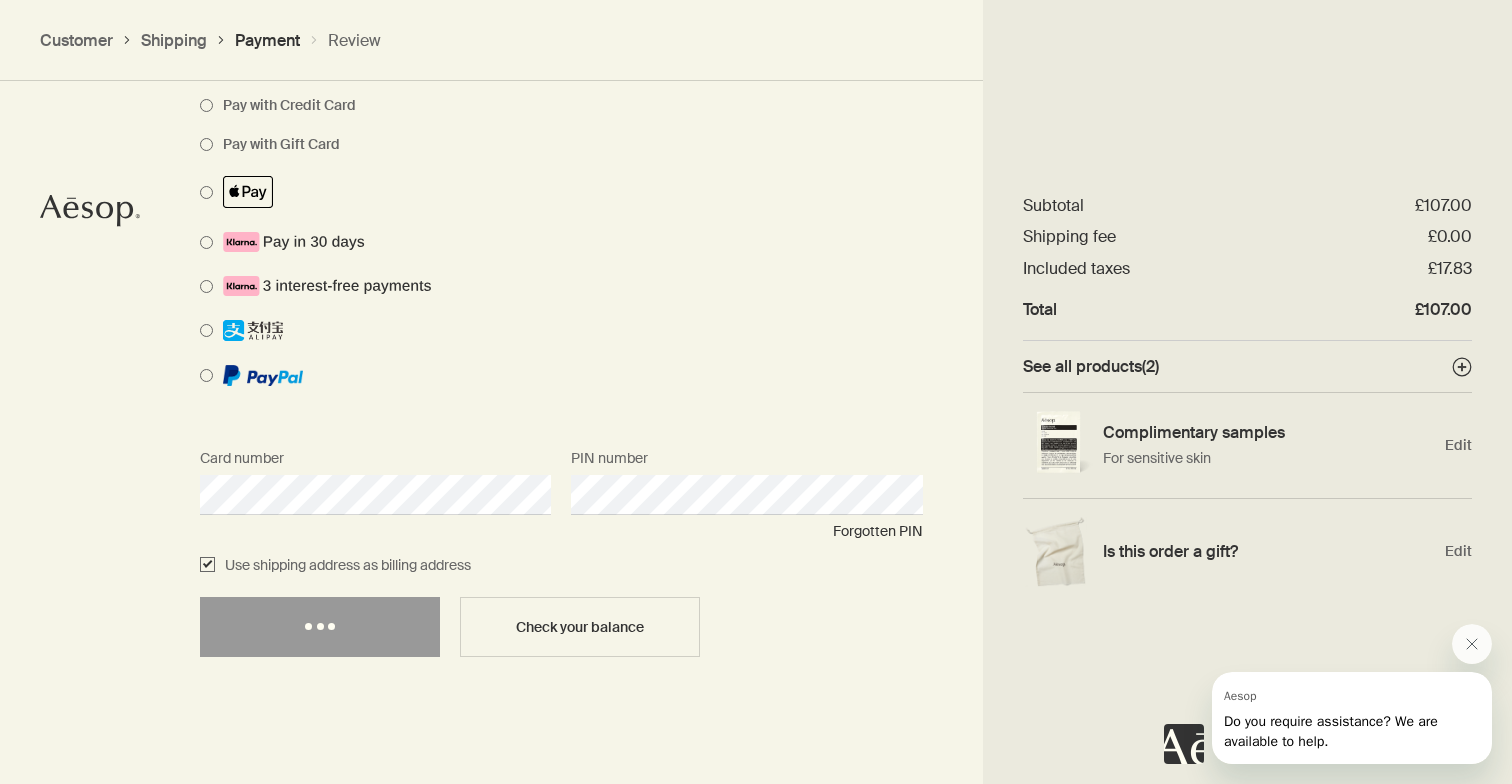 select on "GB" 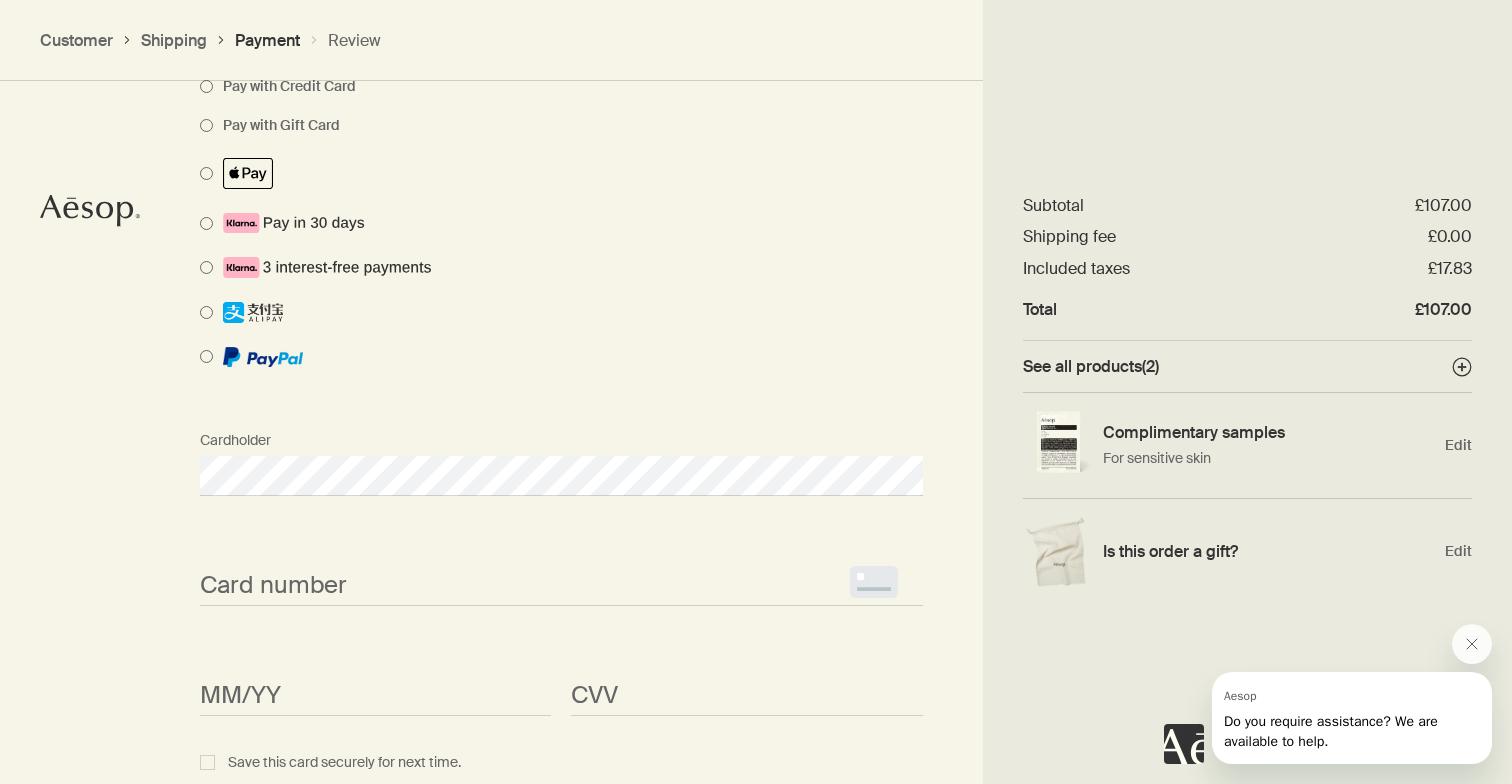 scroll, scrollTop: 2035, scrollLeft: 0, axis: vertical 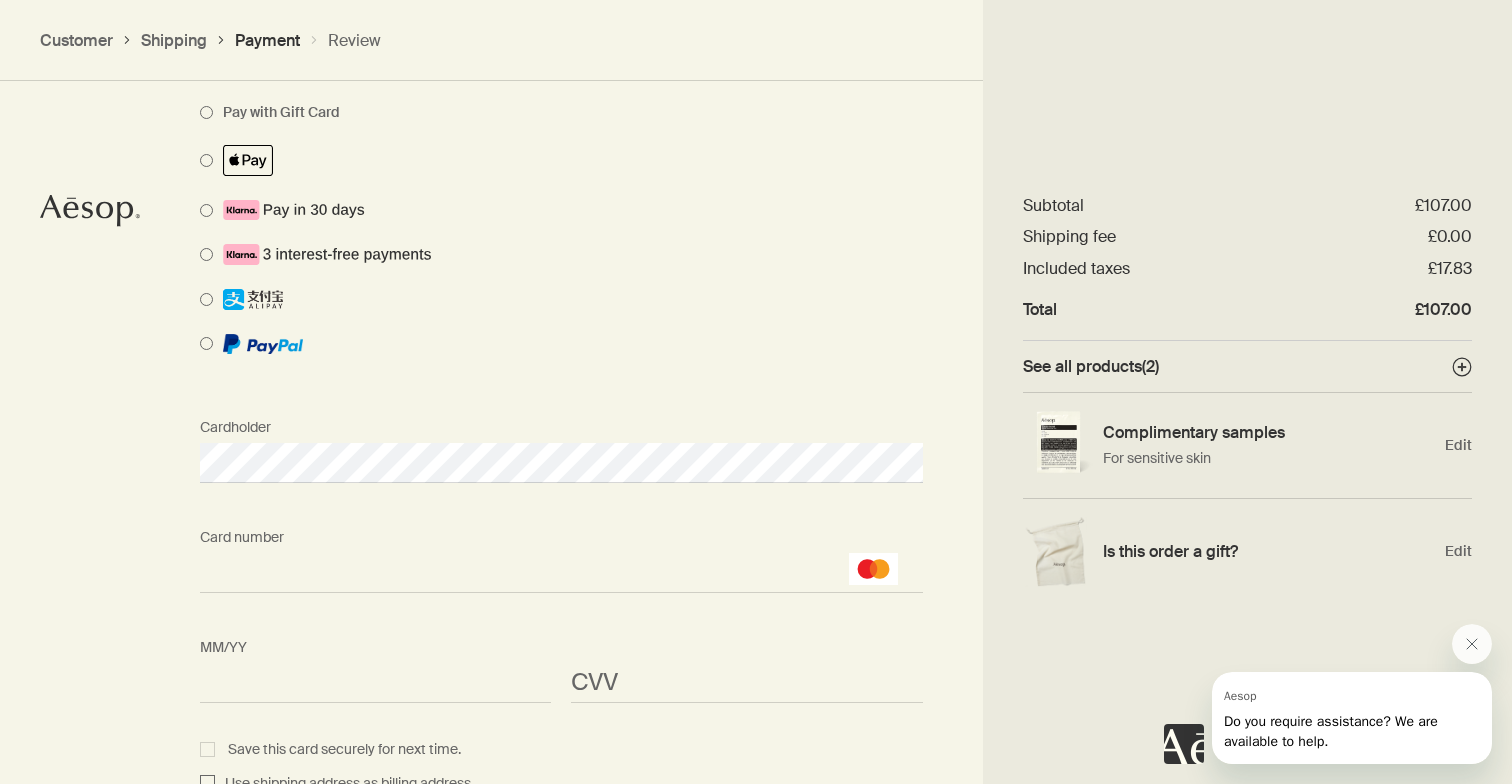 click on "CVV <p>Your browser does not support iframes.</p>" at bounding box center [746, 665] 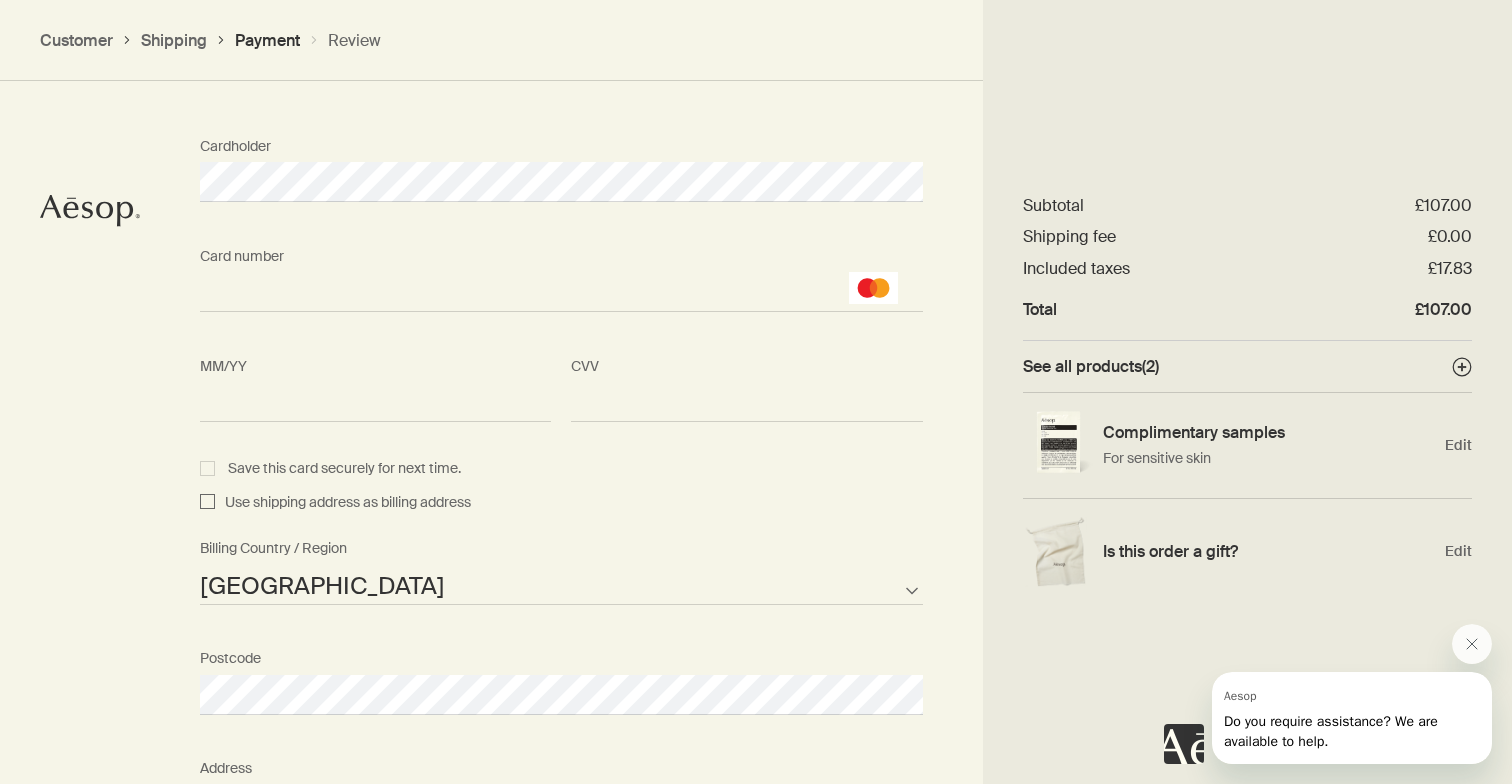scroll, scrollTop: 2318, scrollLeft: 0, axis: vertical 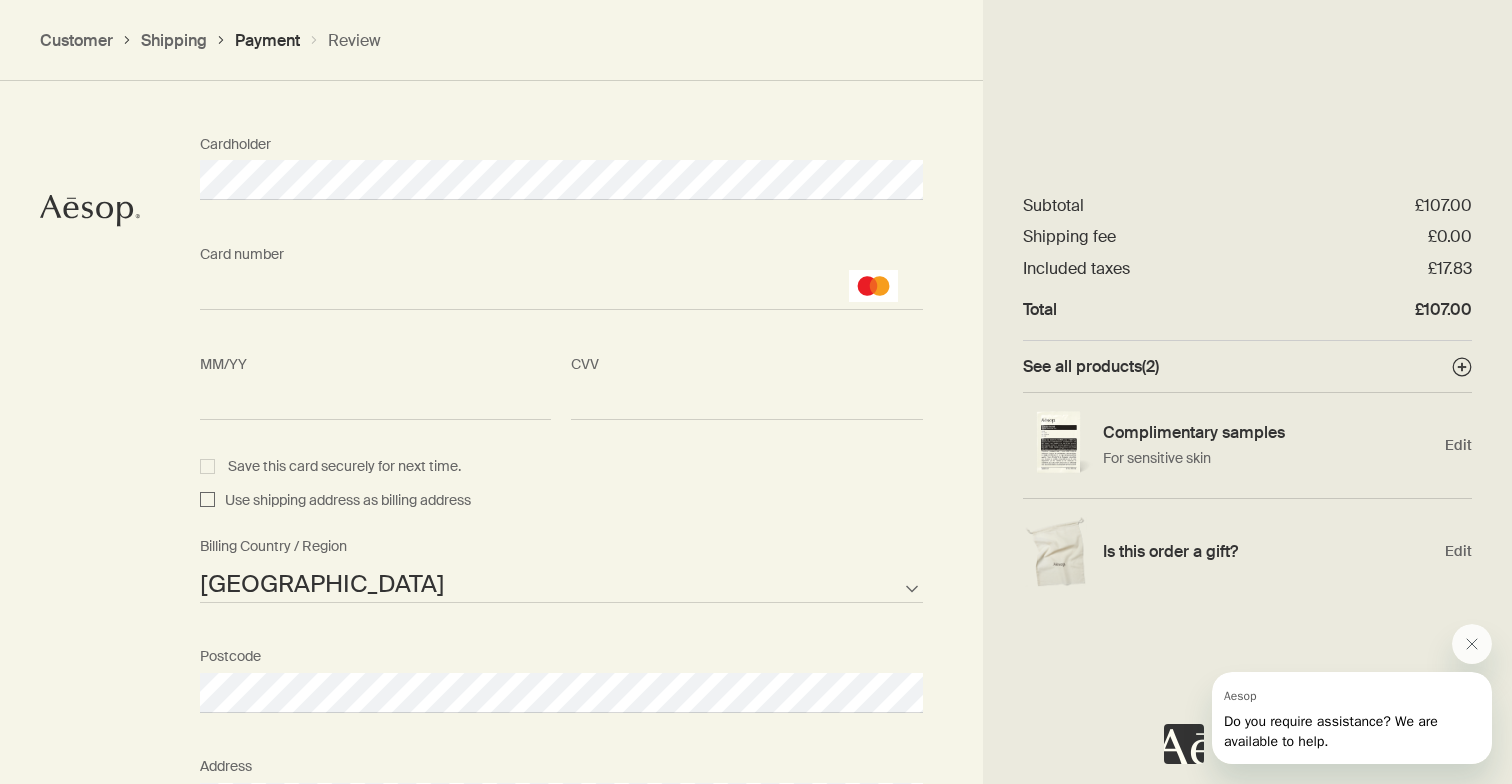 click on "Use shipping address as billing address" at bounding box center [207, 501] 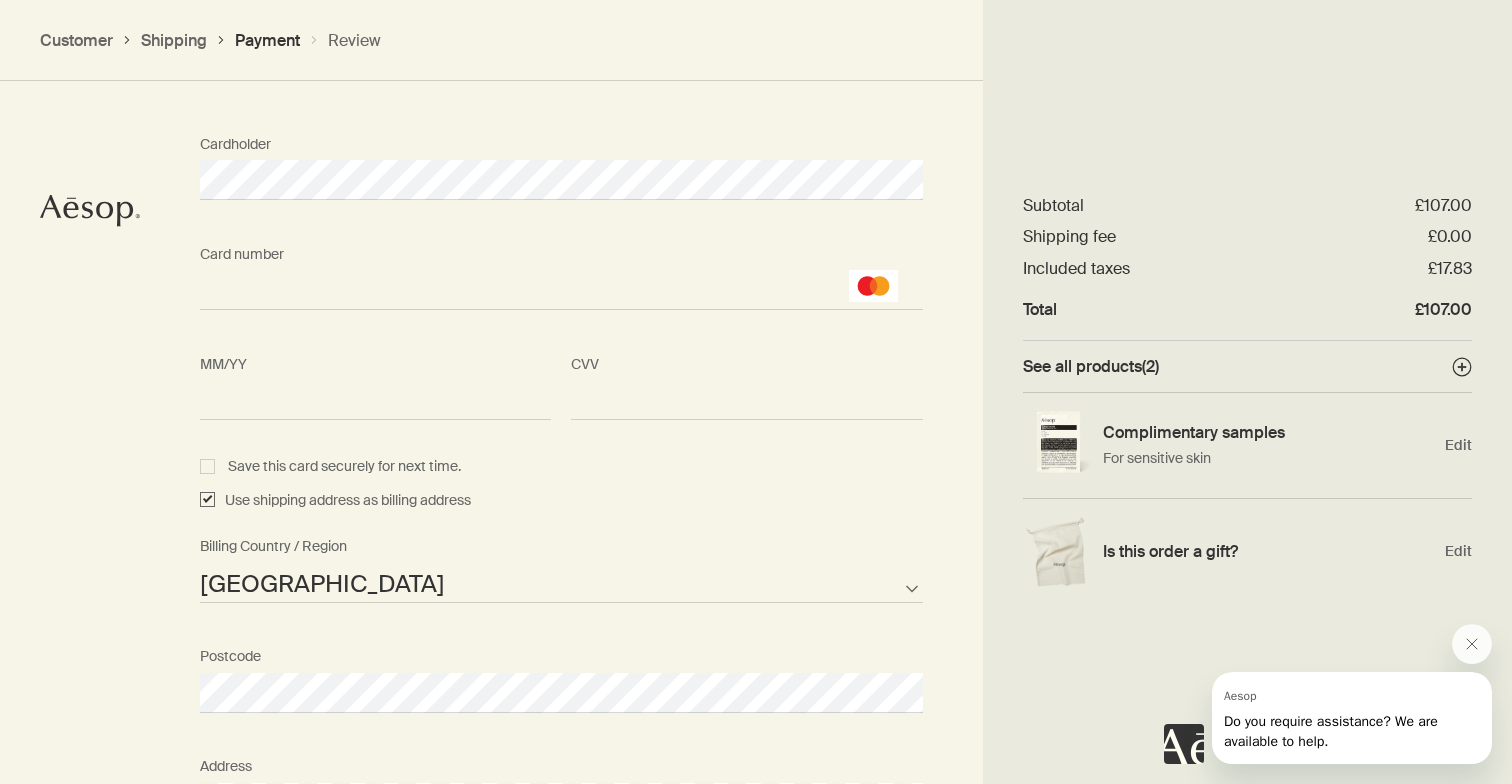 checkbox on "true" 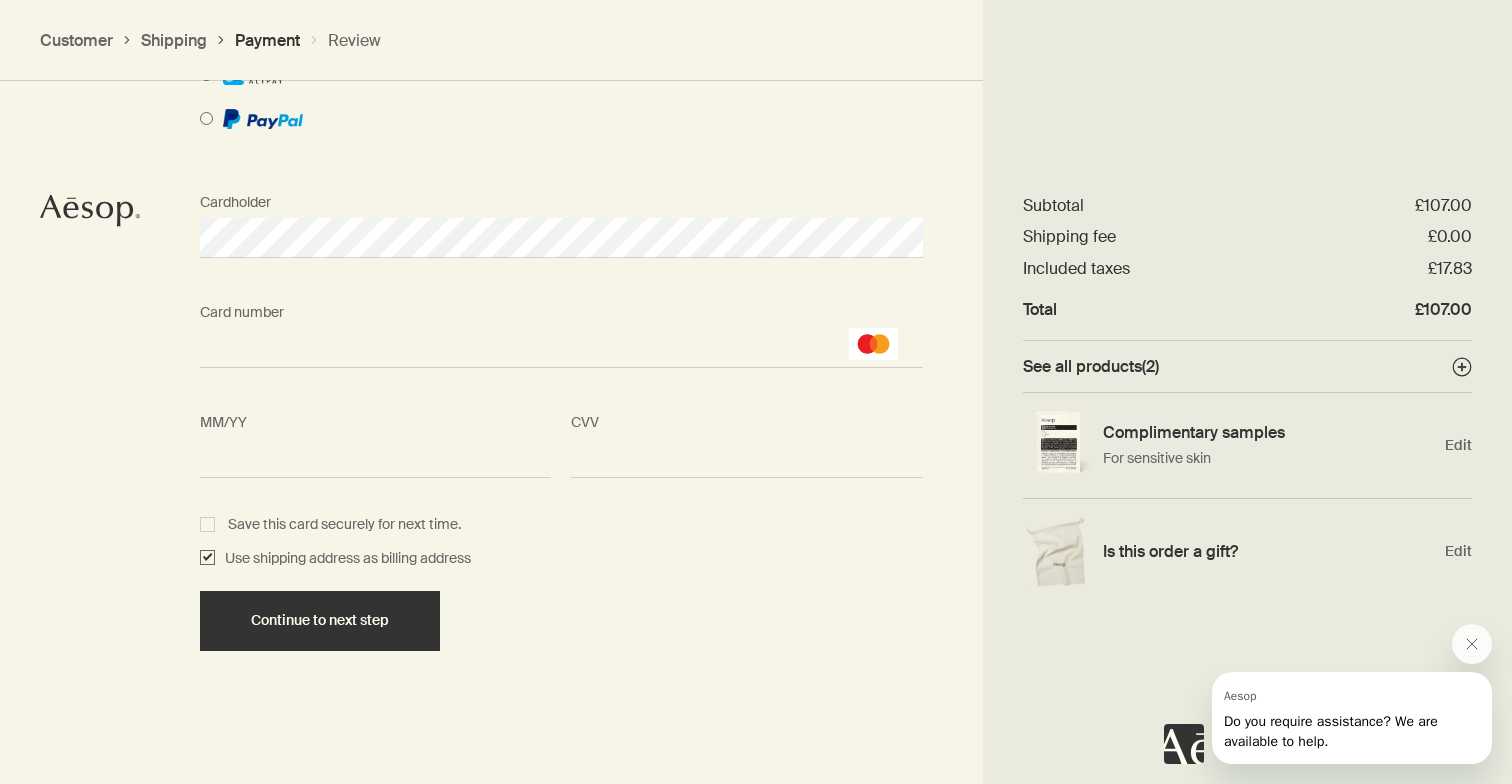 scroll, scrollTop: 2250, scrollLeft: 0, axis: vertical 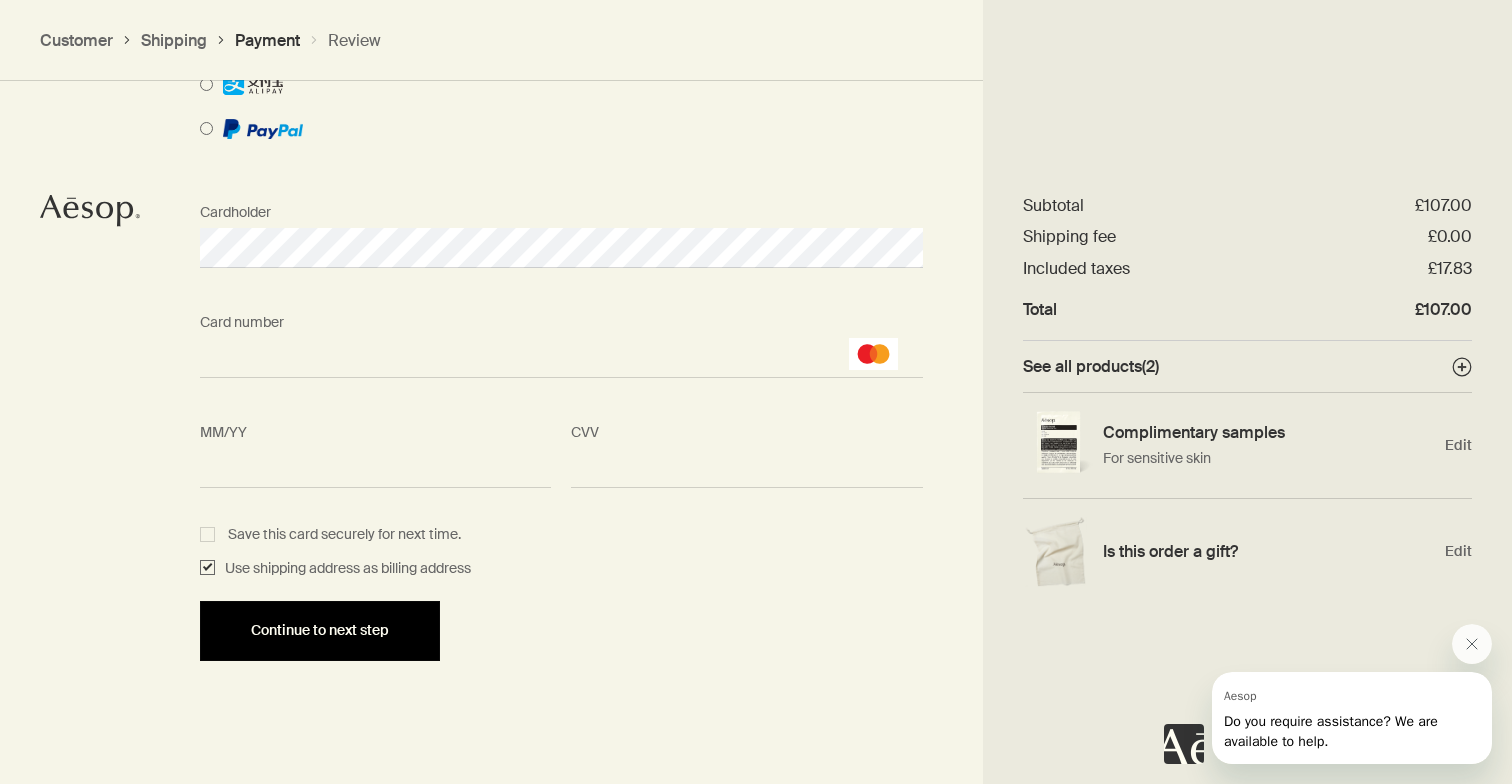 click on "Continue to next step" at bounding box center (320, 630) 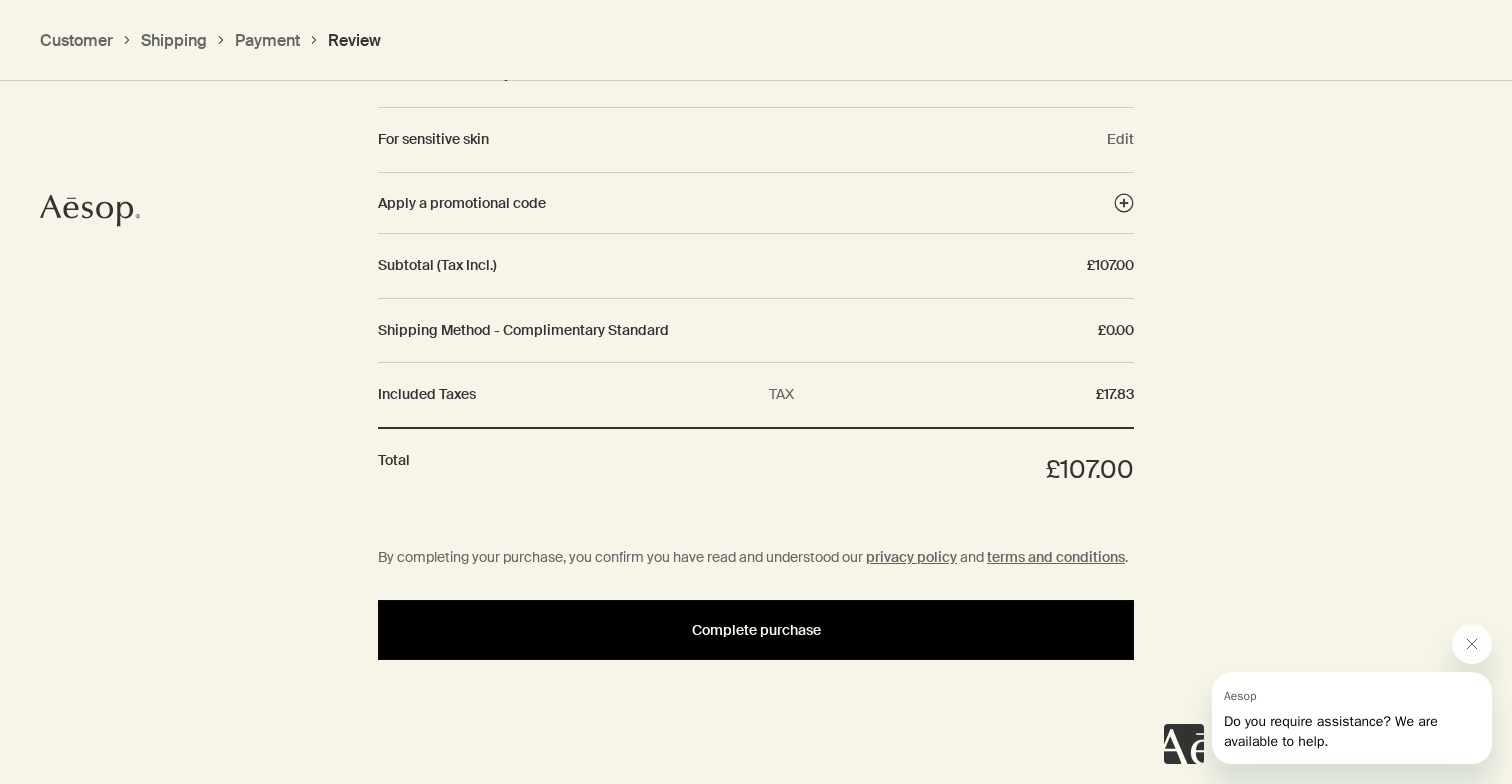 scroll, scrollTop: 2368, scrollLeft: 0, axis: vertical 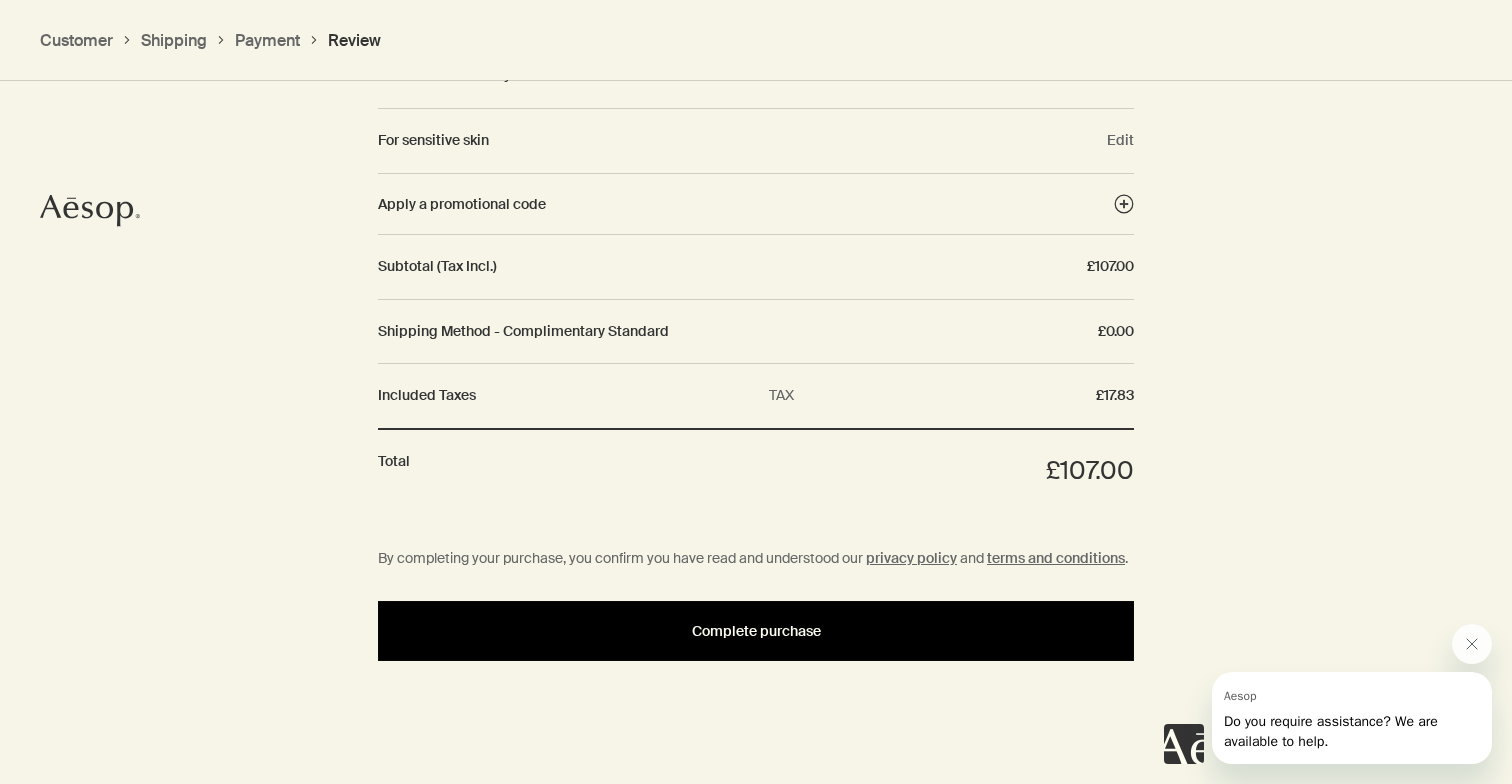 click on "Complete purchase" at bounding box center (756, 631) 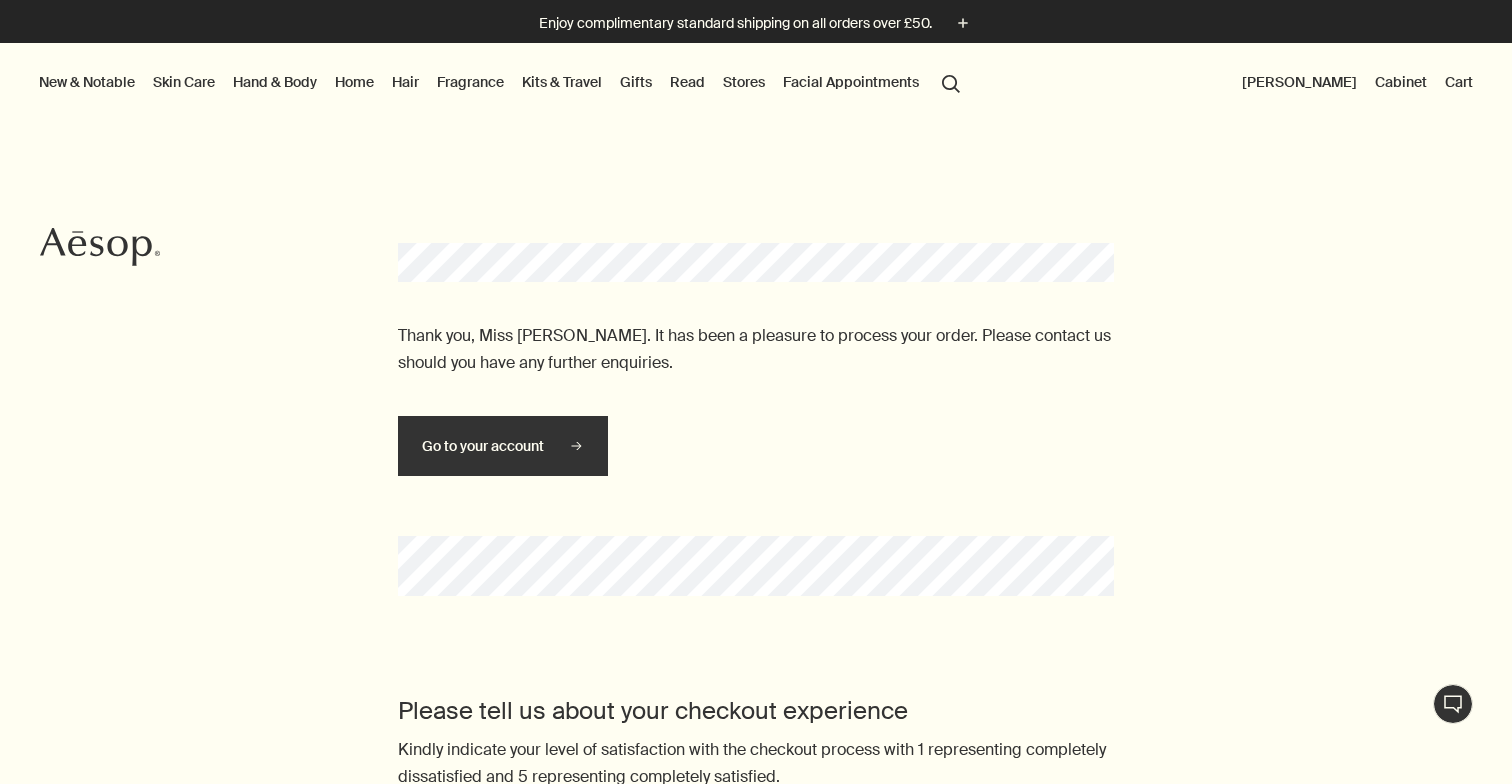 scroll, scrollTop: 0, scrollLeft: 0, axis: both 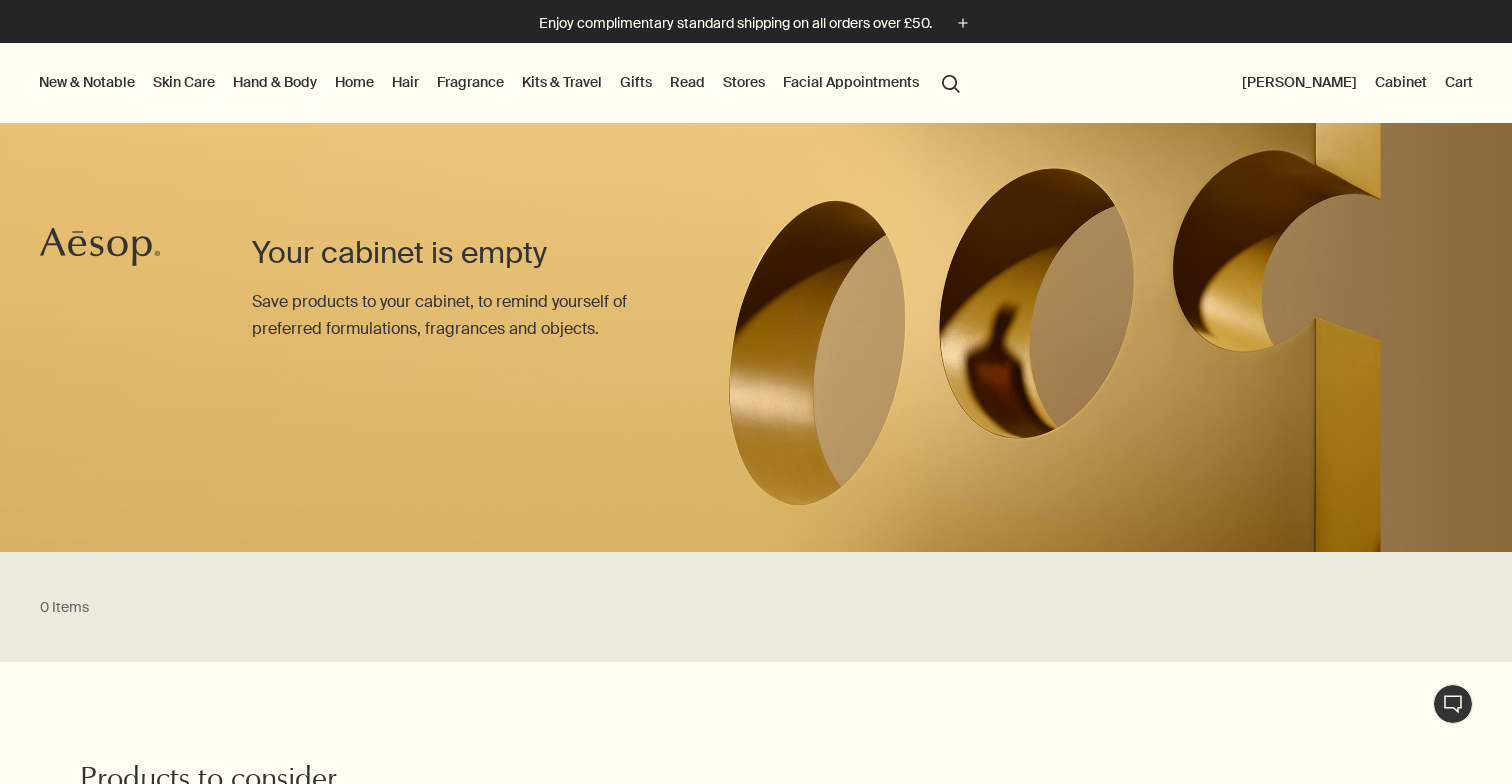 click on "New & Notable" at bounding box center [87, 82] 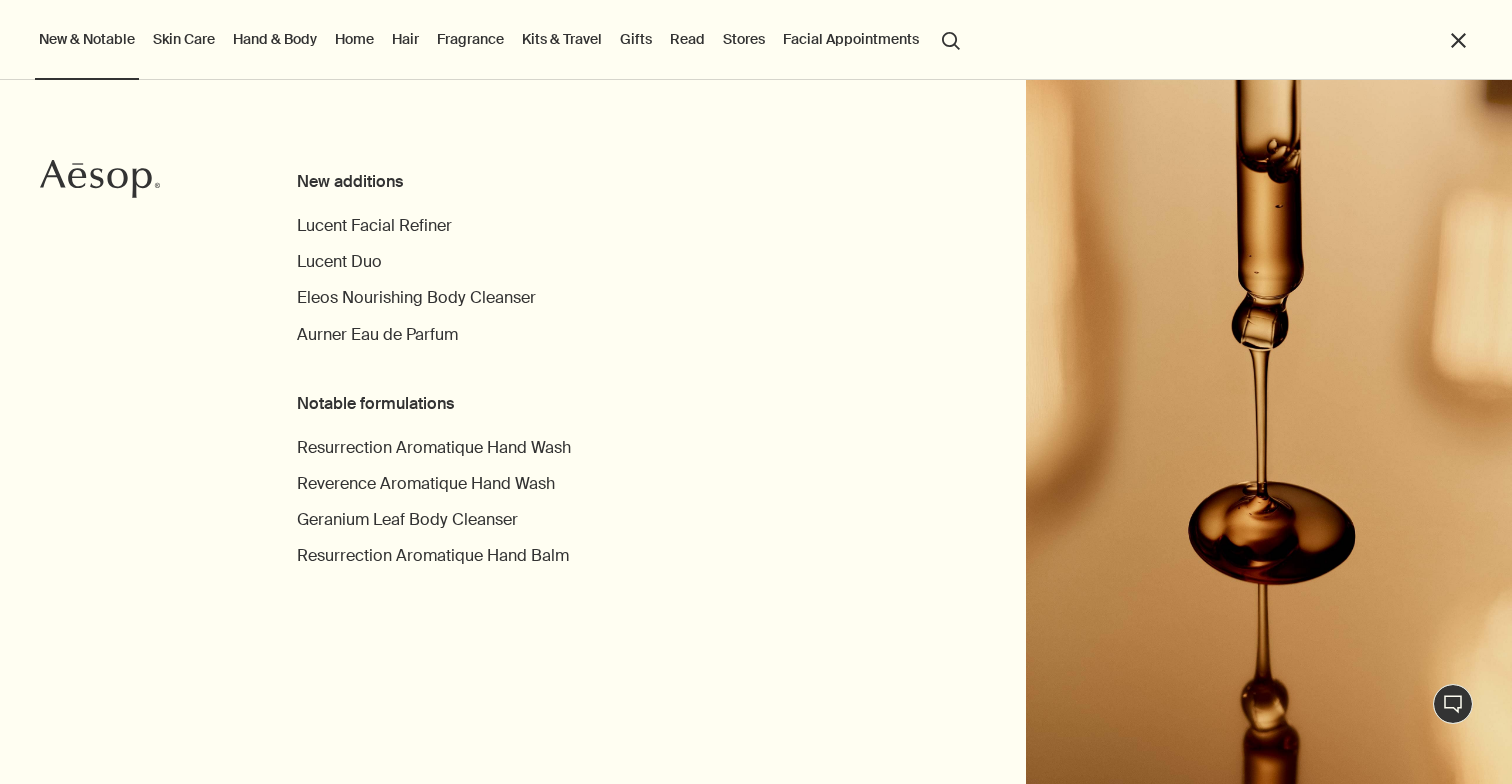 click on "Gifts" at bounding box center (636, 39) 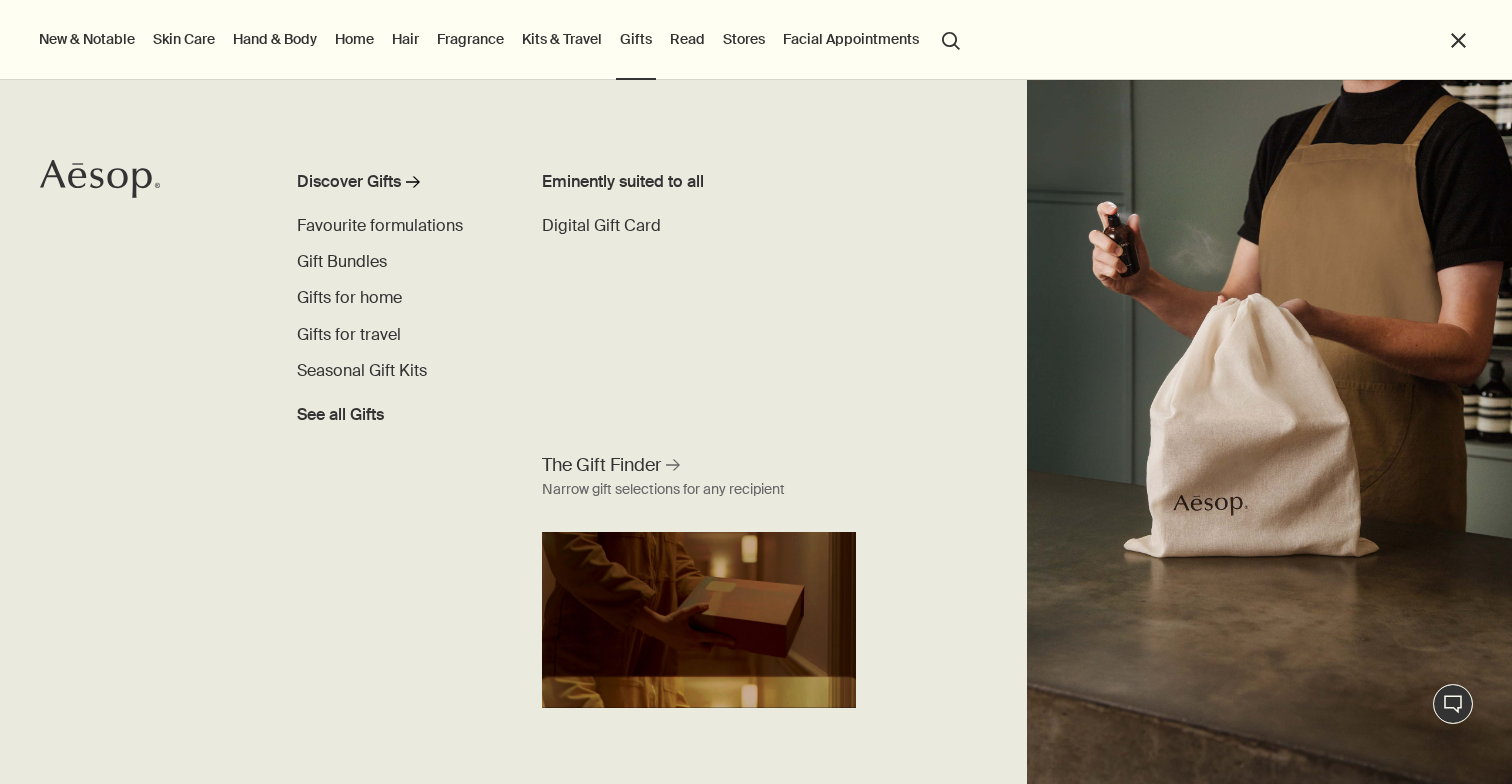 click on "Hair" at bounding box center (405, 39) 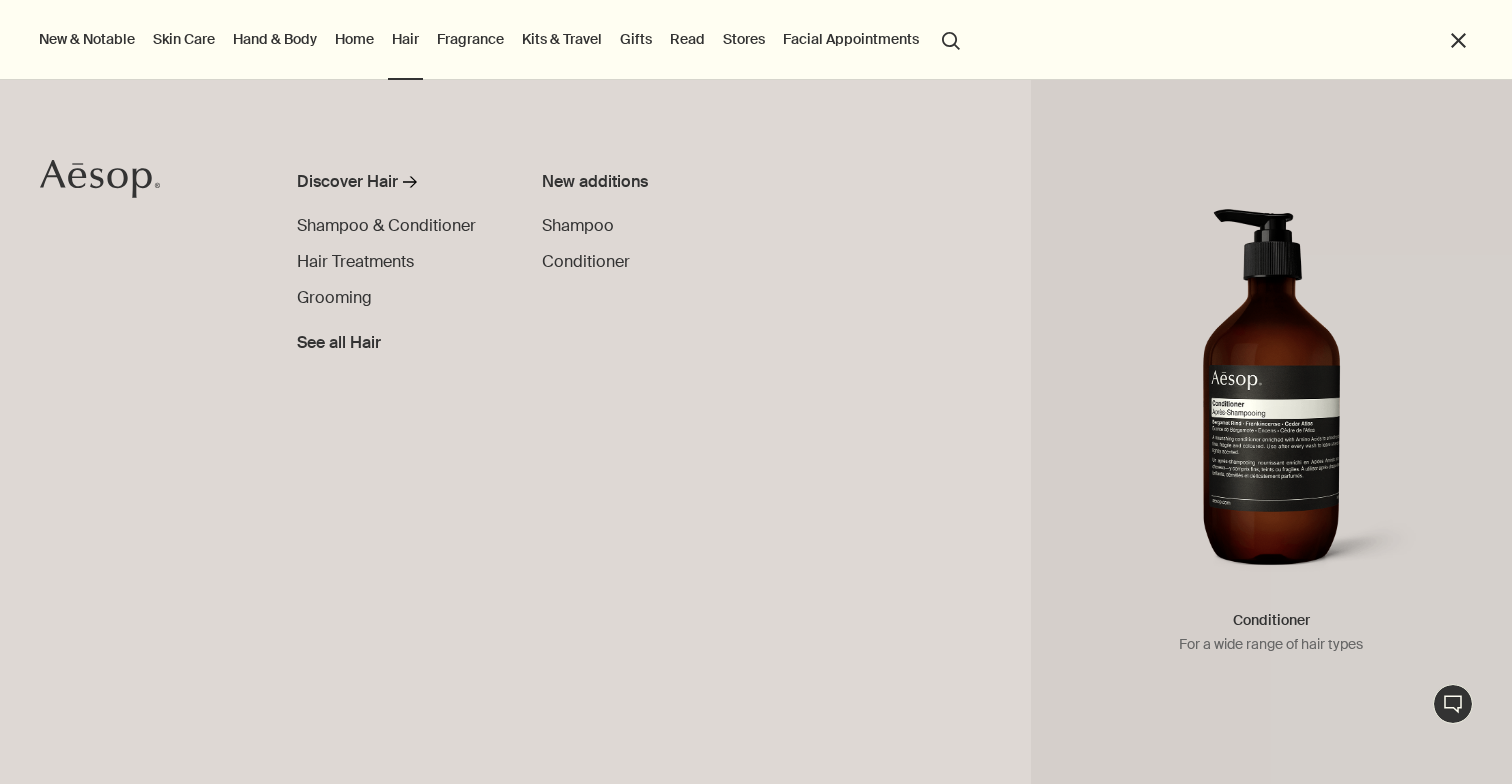 click on "close" at bounding box center (1458, 40) 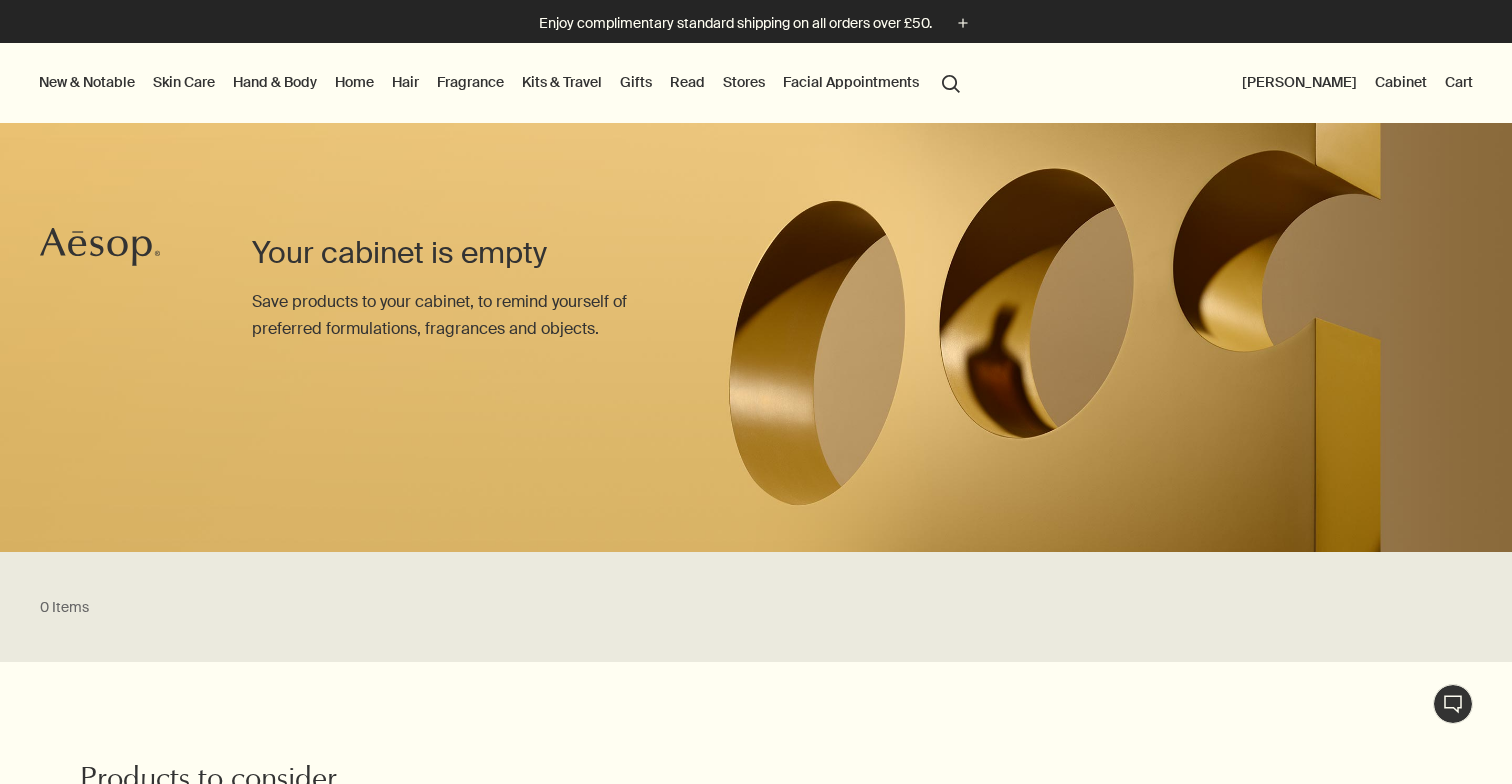 click on "[PERSON_NAME]" at bounding box center (1299, 82) 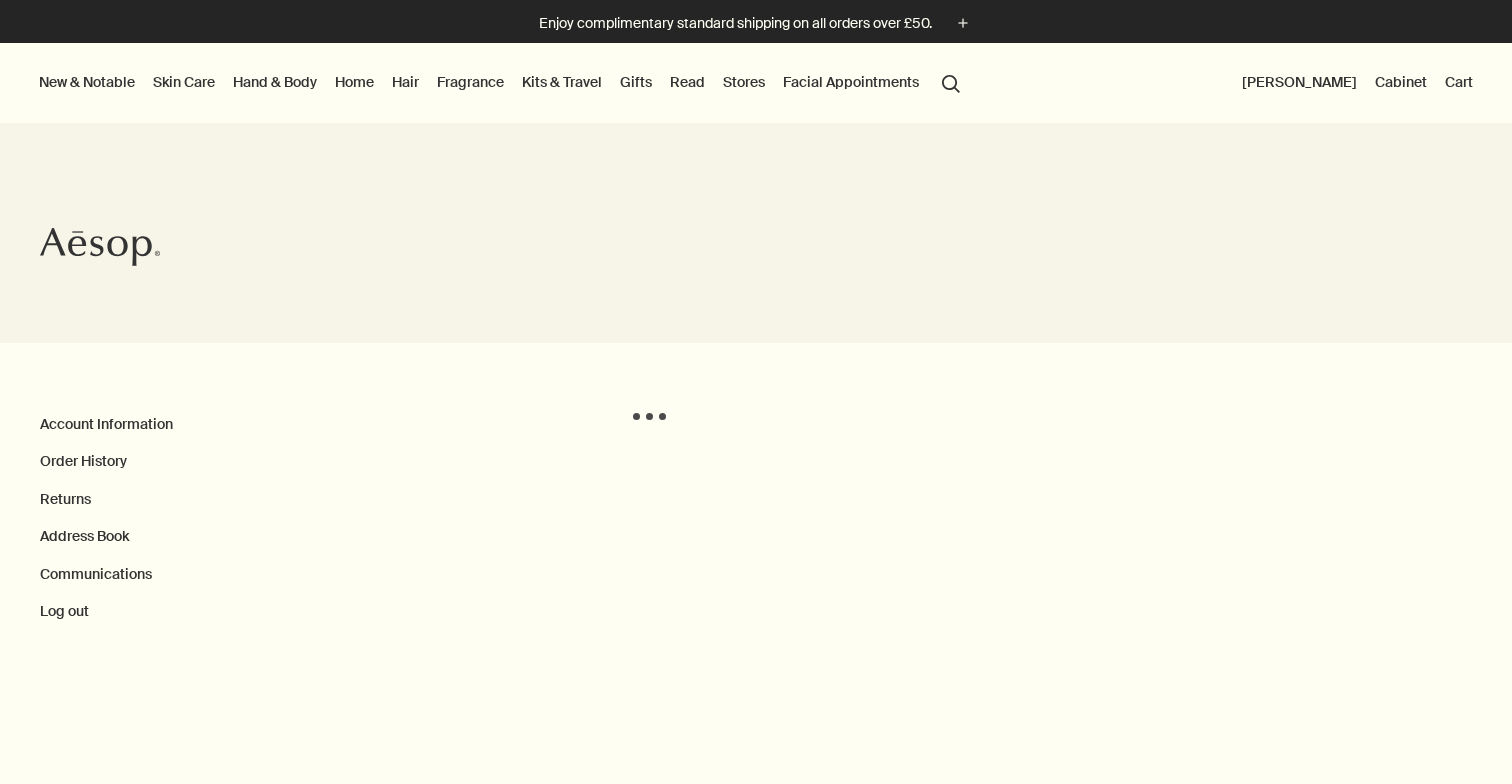 scroll, scrollTop: 0, scrollLeft: 0, axis: both 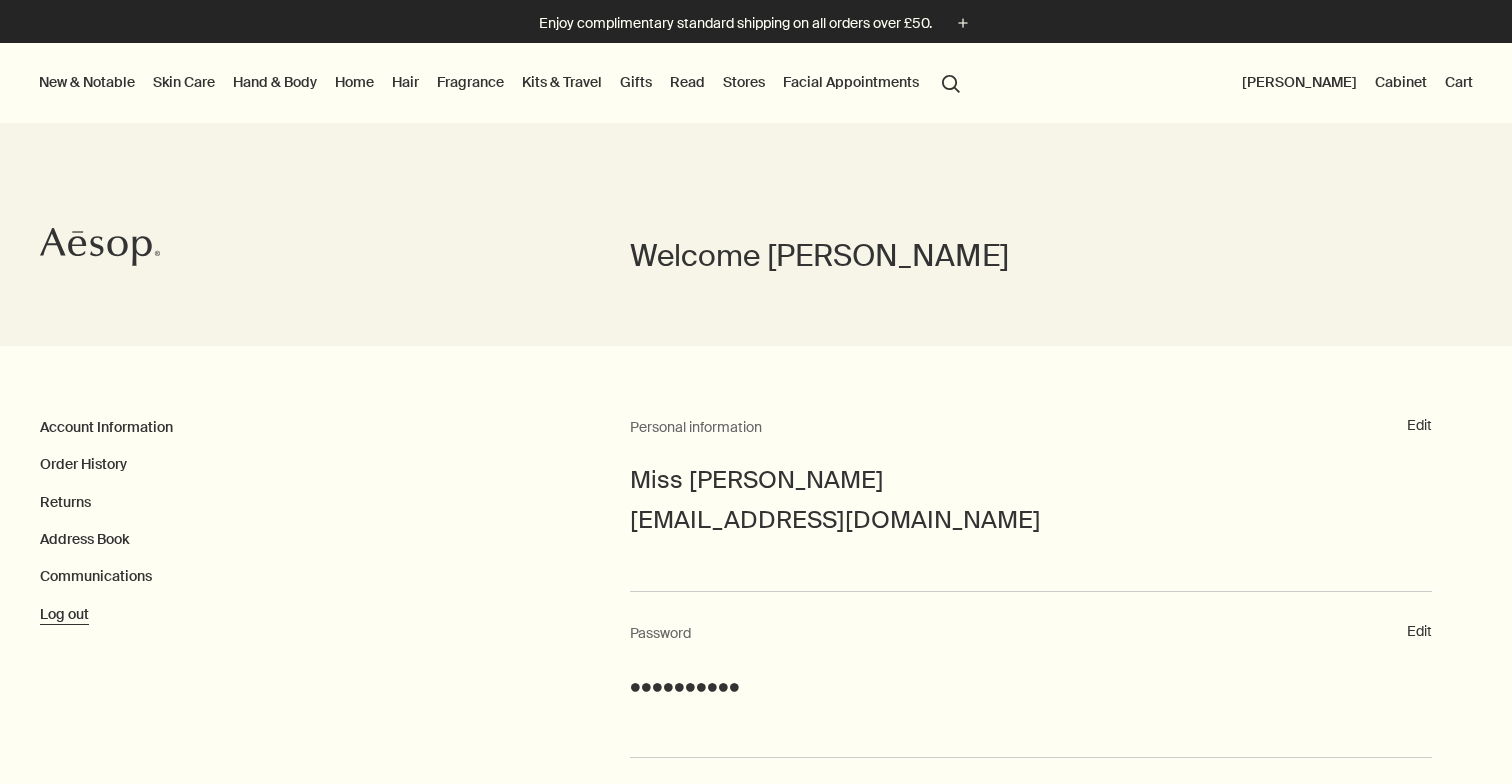 click on "Log out" at bounding box center [64, 615] 